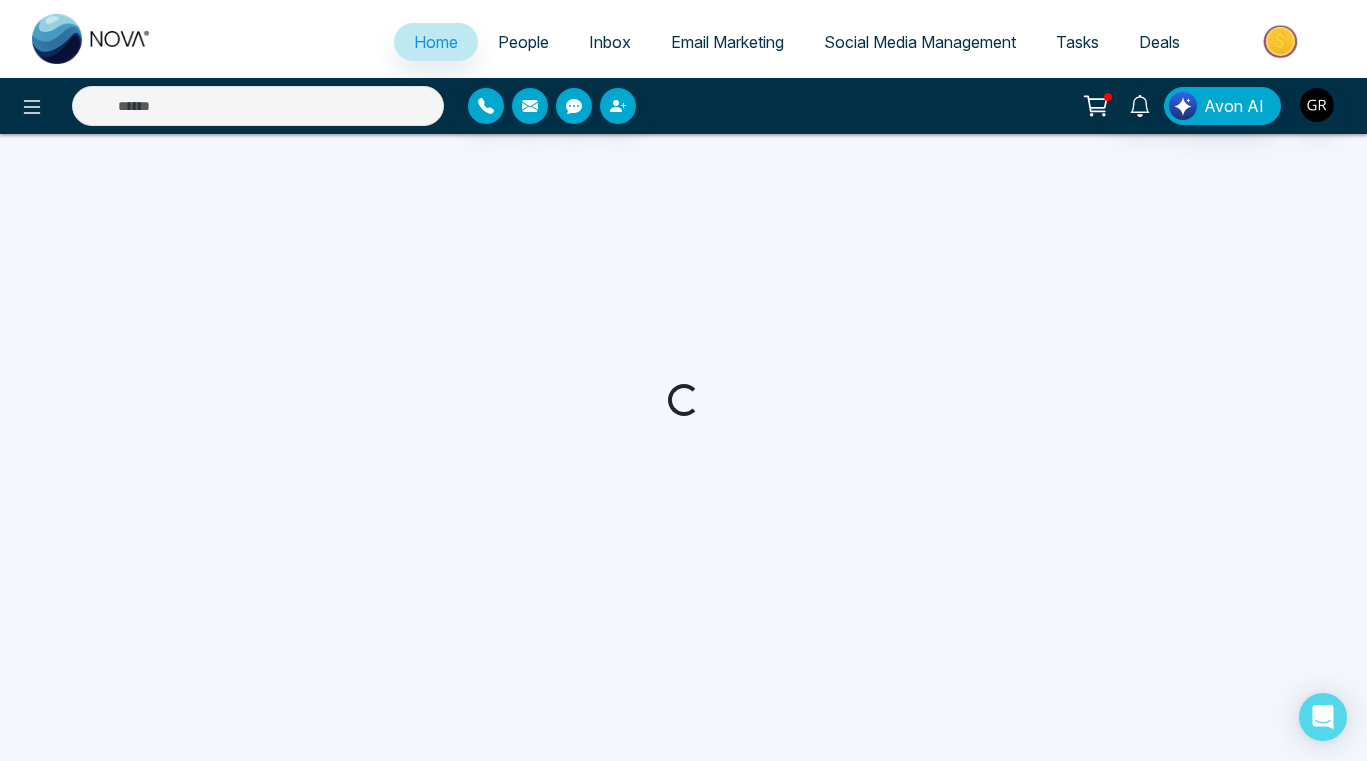 scroll, scrollTop: 0, scrollLeft: 0, axis: both 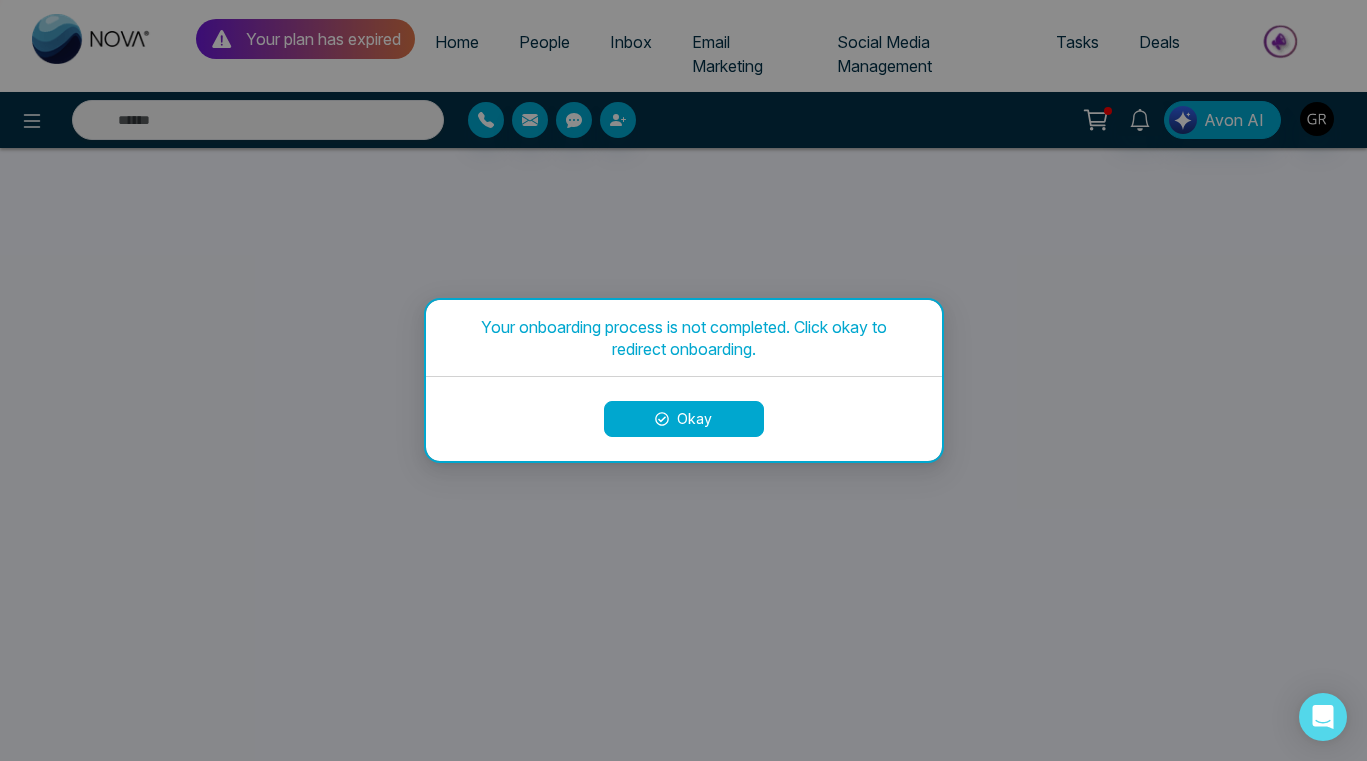 select 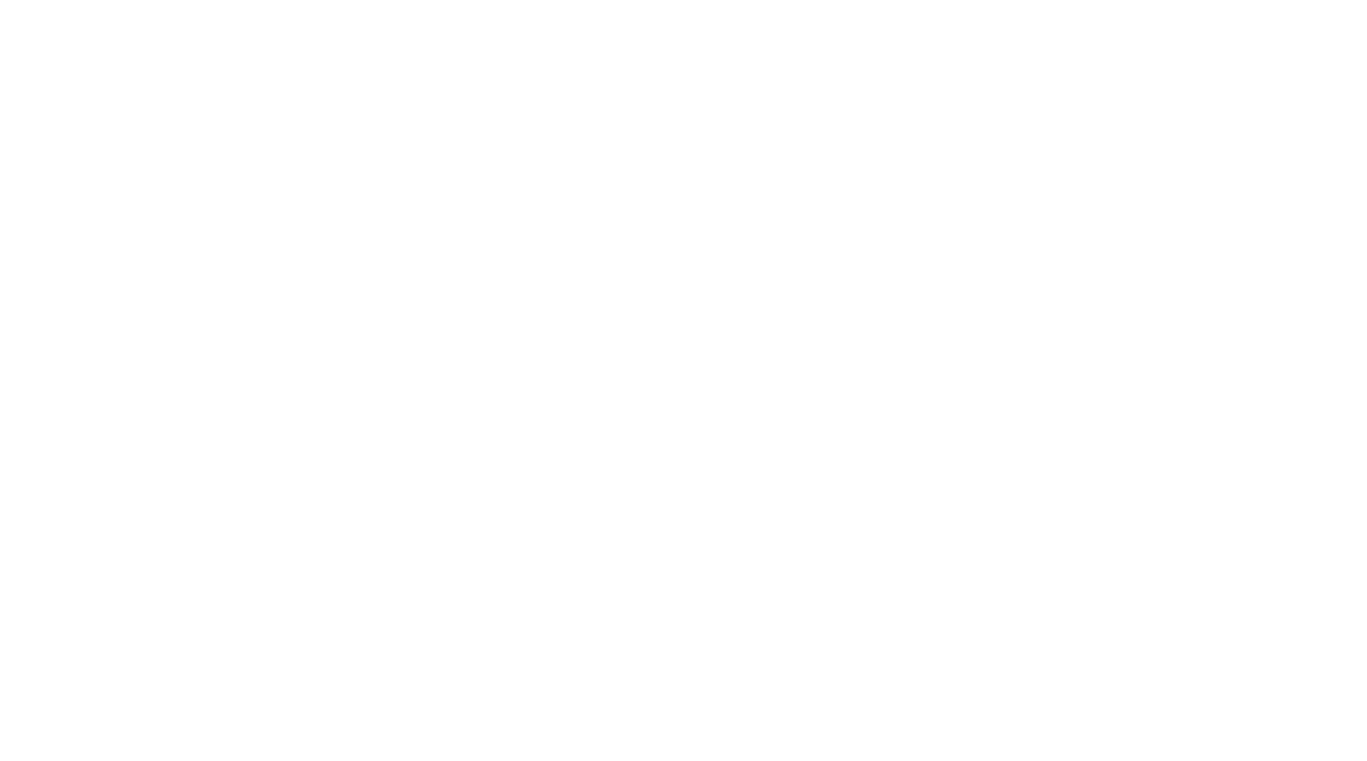 scroll, scrollTop: 0, scrollLeft: 0, axis: both 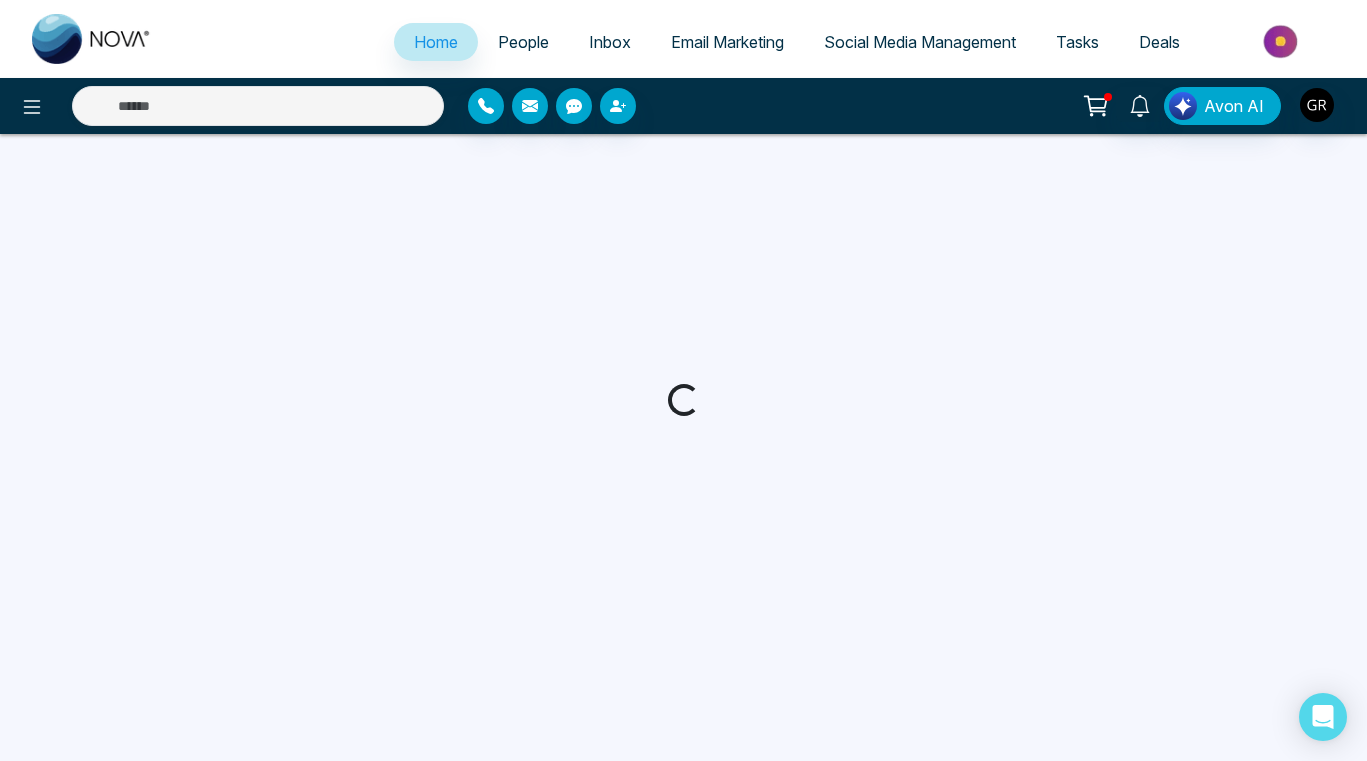 select on "*" 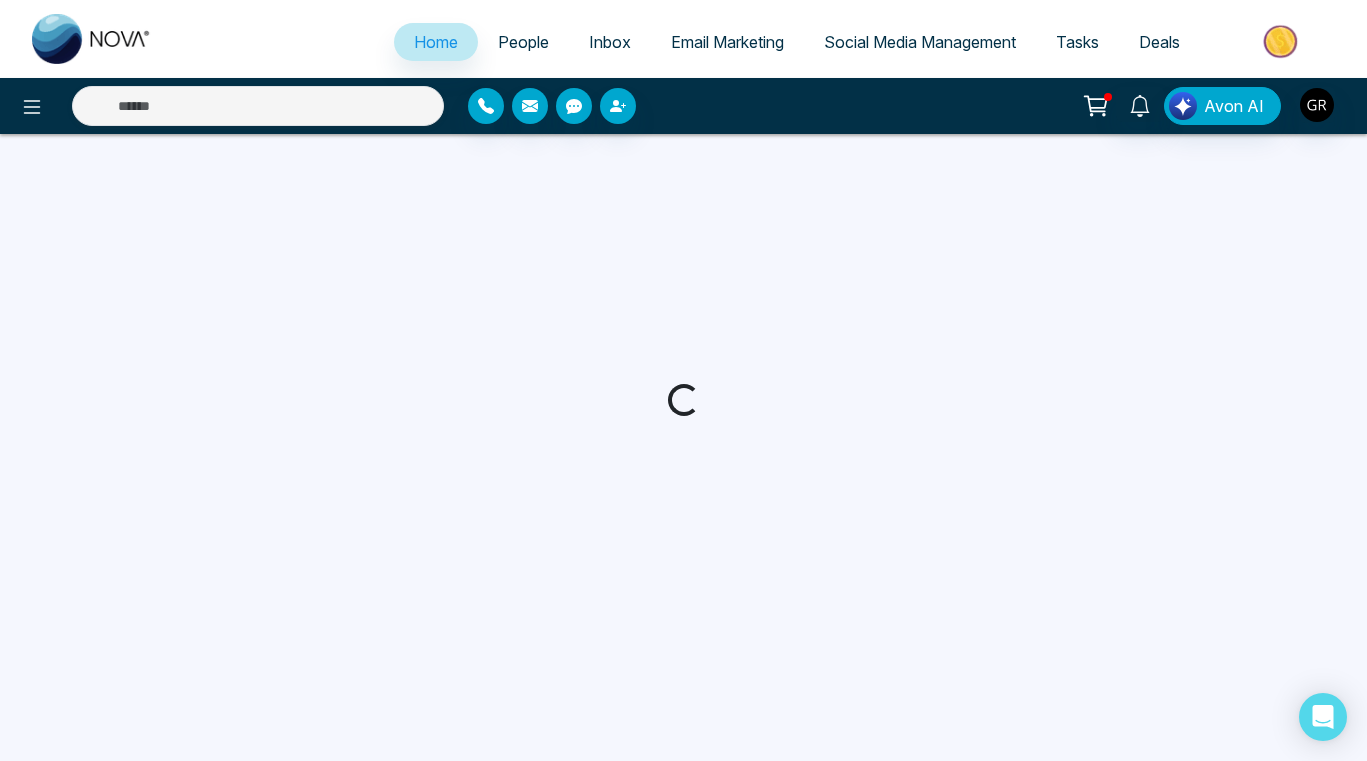 select on "*" 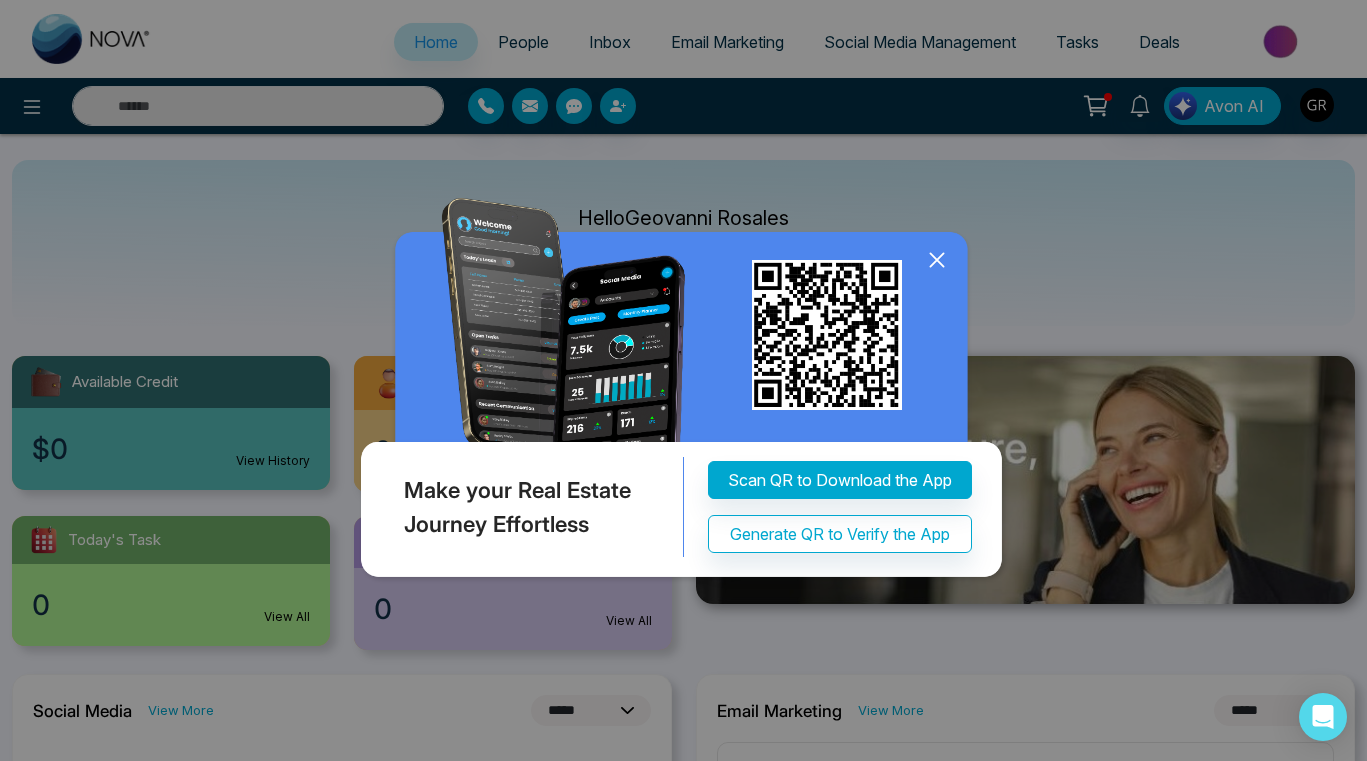 click 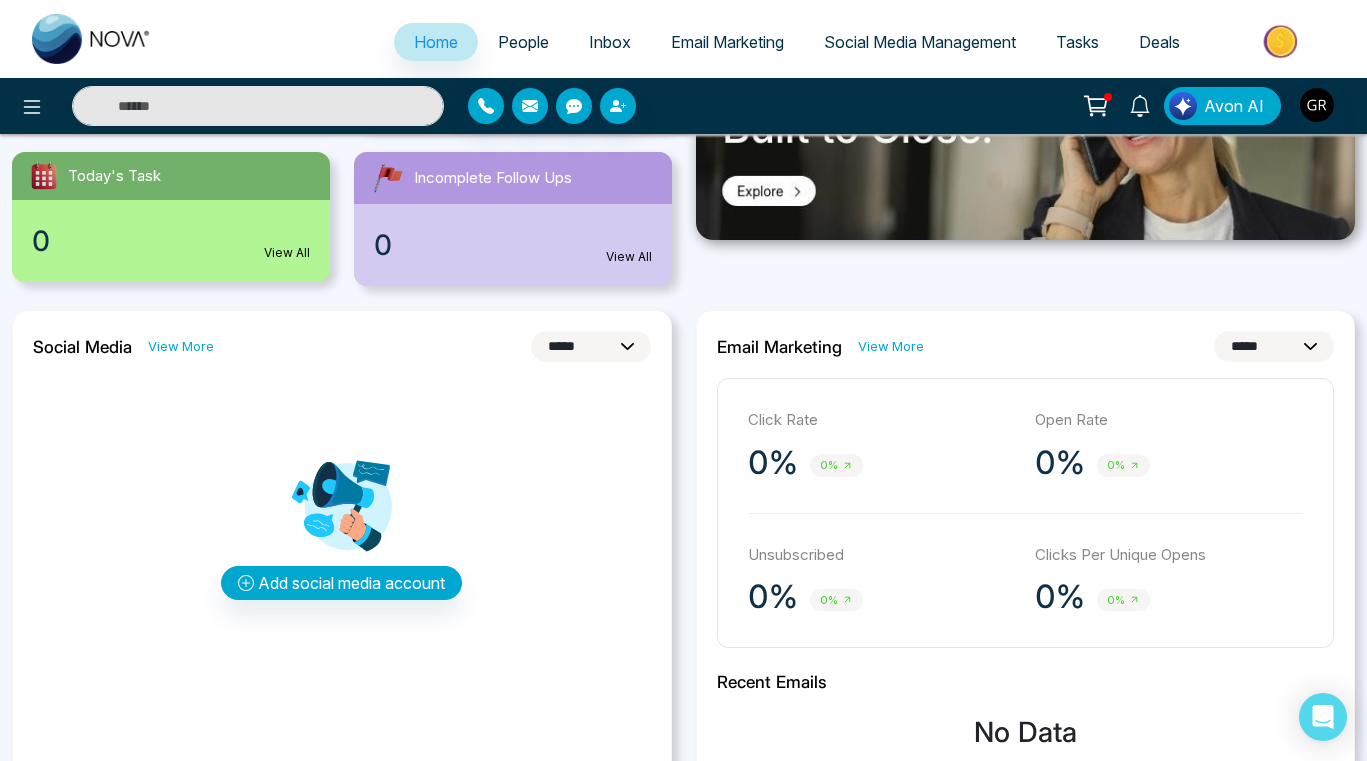 scroll, scrollTop: 0, scrollLeft: 0, axis: both 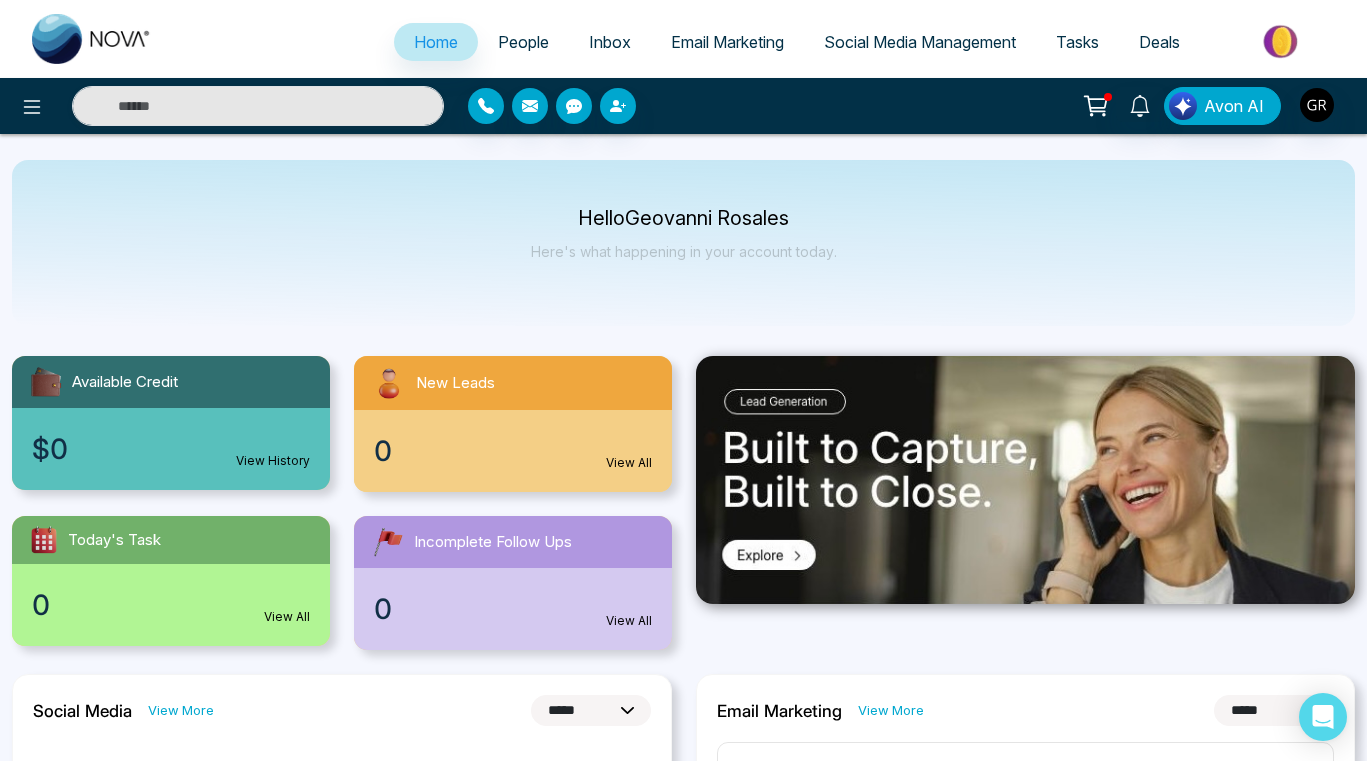 click on "Social Media Management" at bounding box center [920, 42] 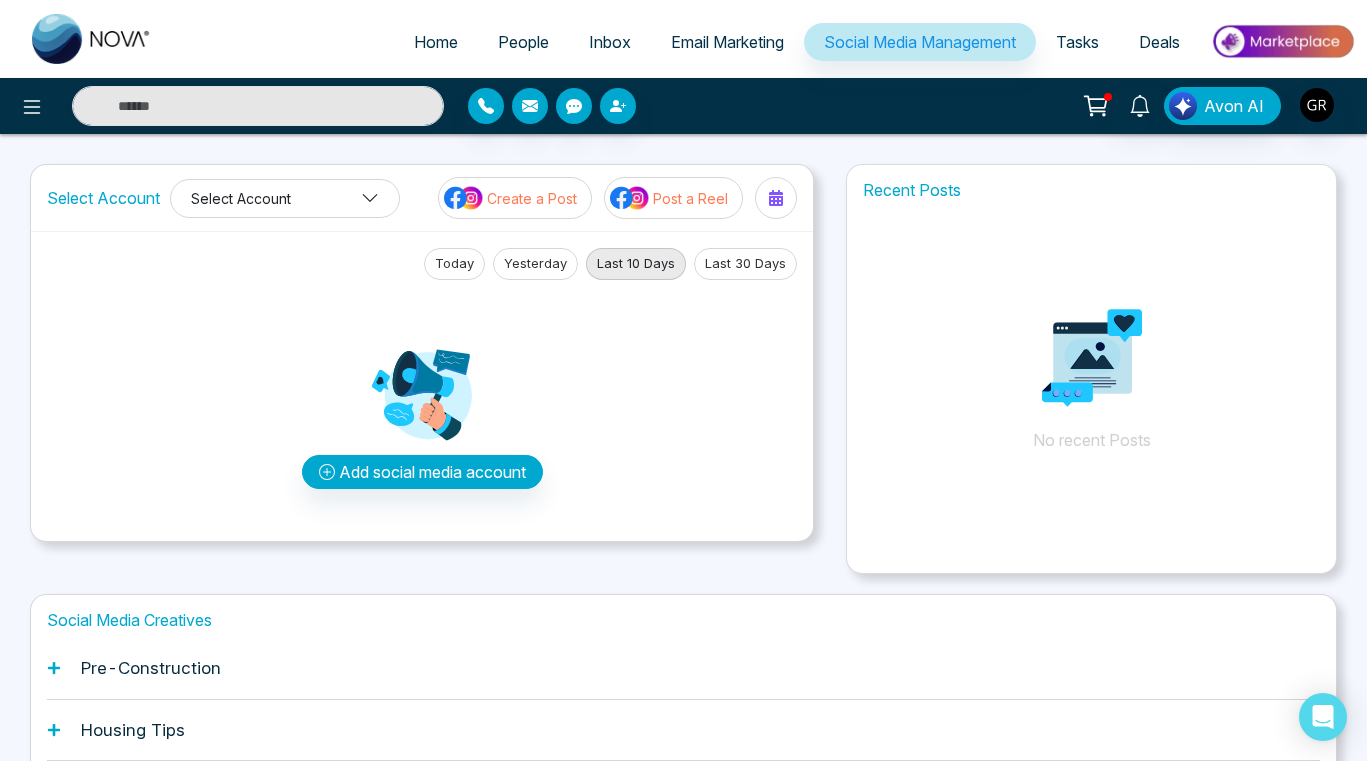 click on "Select Account" at bounding box center (285, 198) 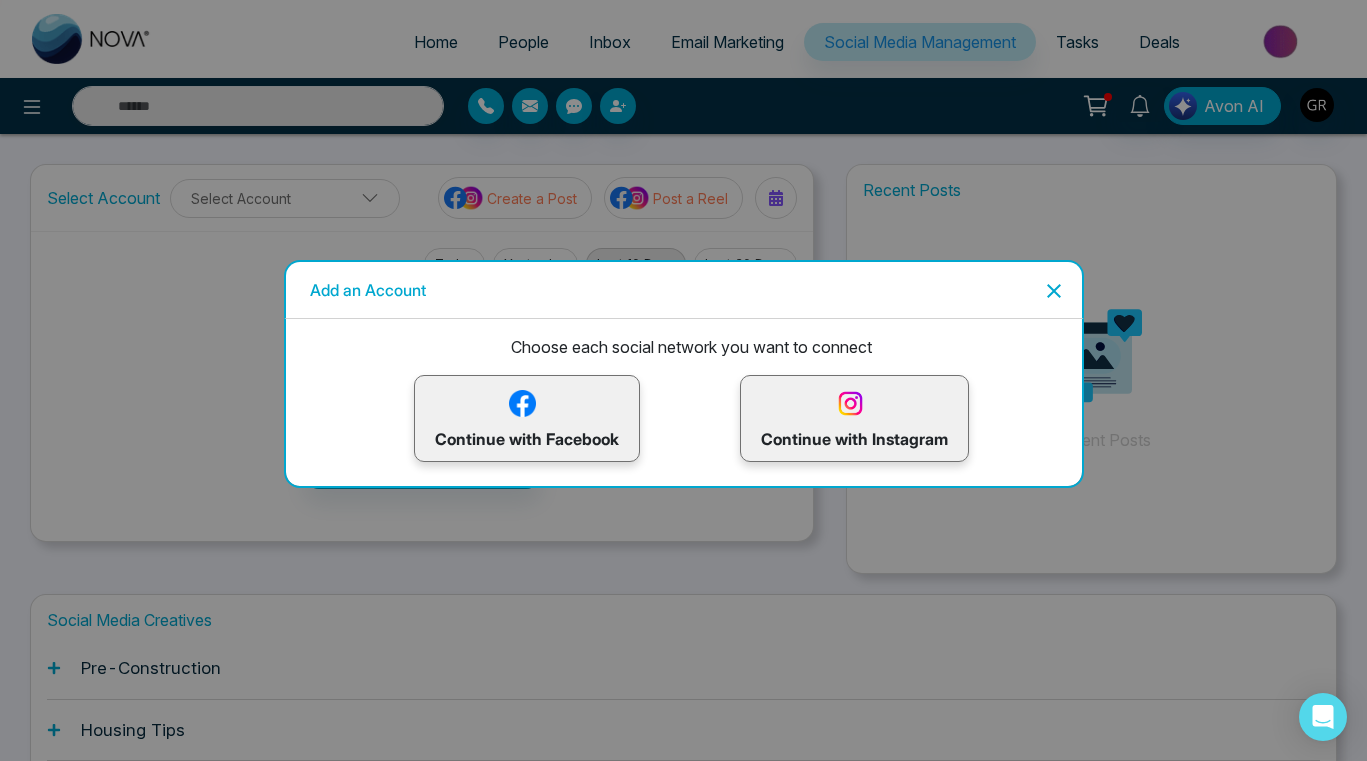 click at bounding box center [522, 403] 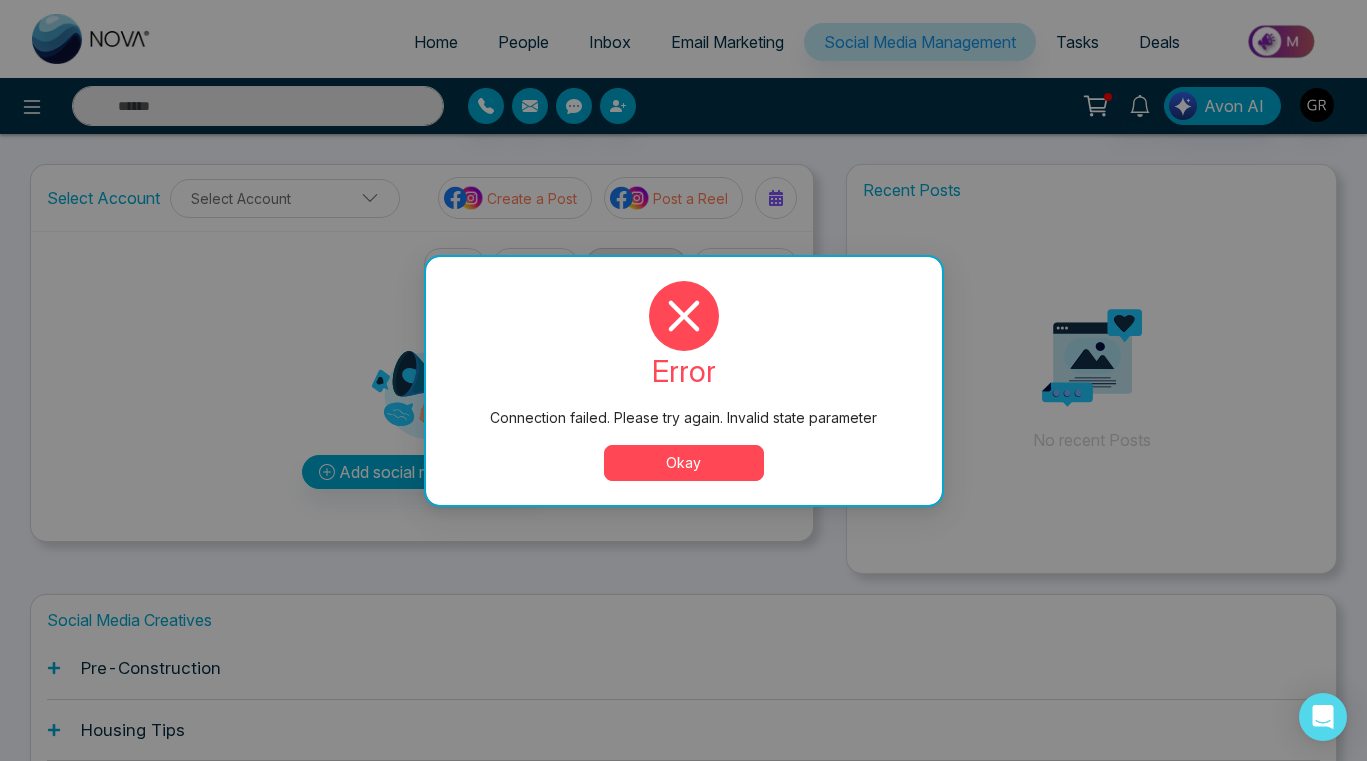 click on "Okay" at bounding box center (684, 463) 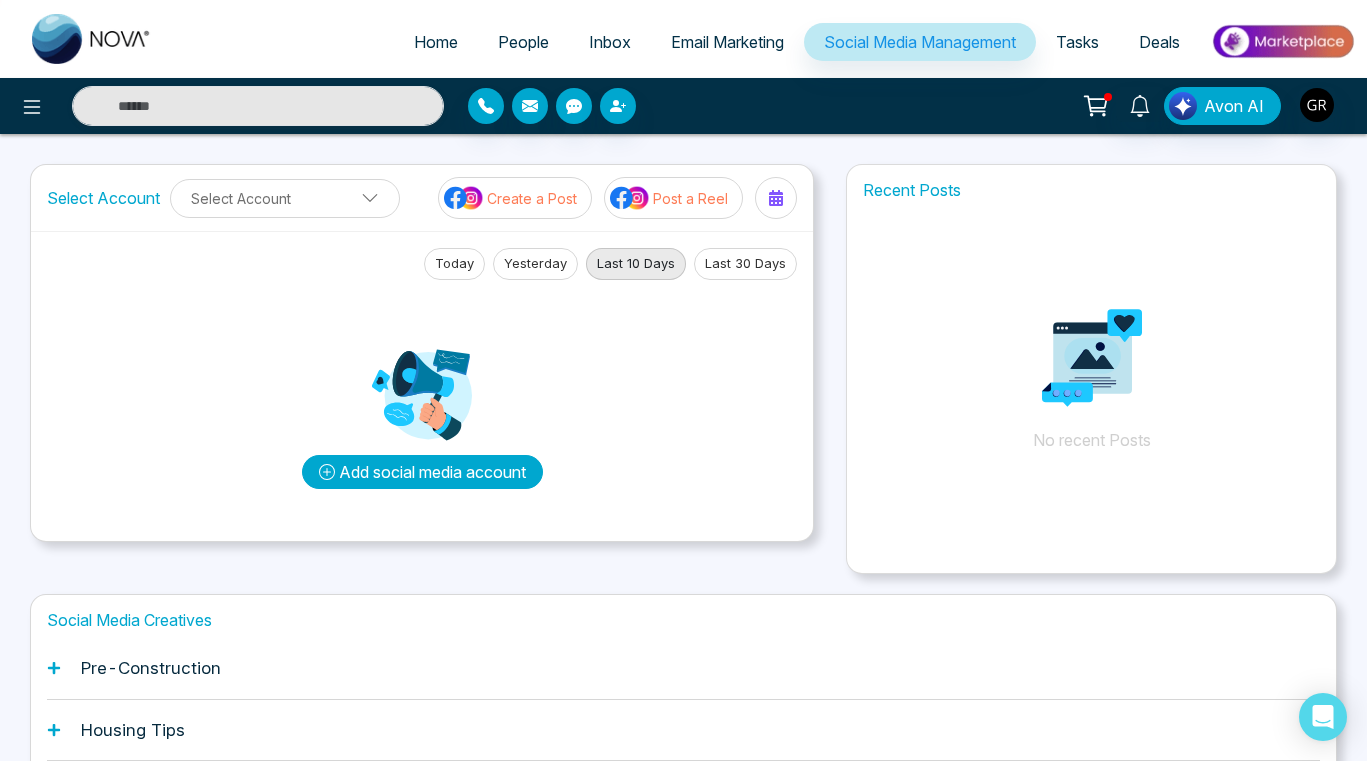 click on "Add social media account" at bounding box center (422, 472) 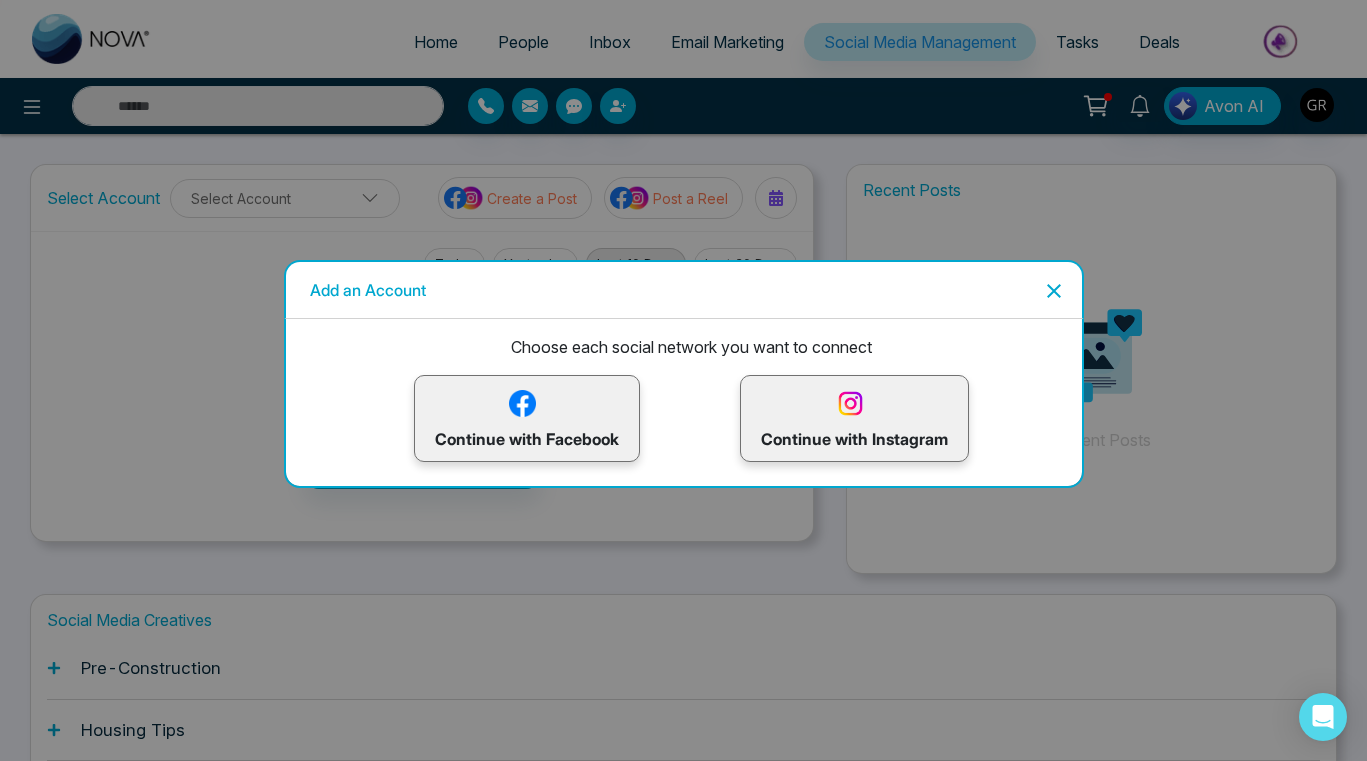 click at bounding box center (522, 403) 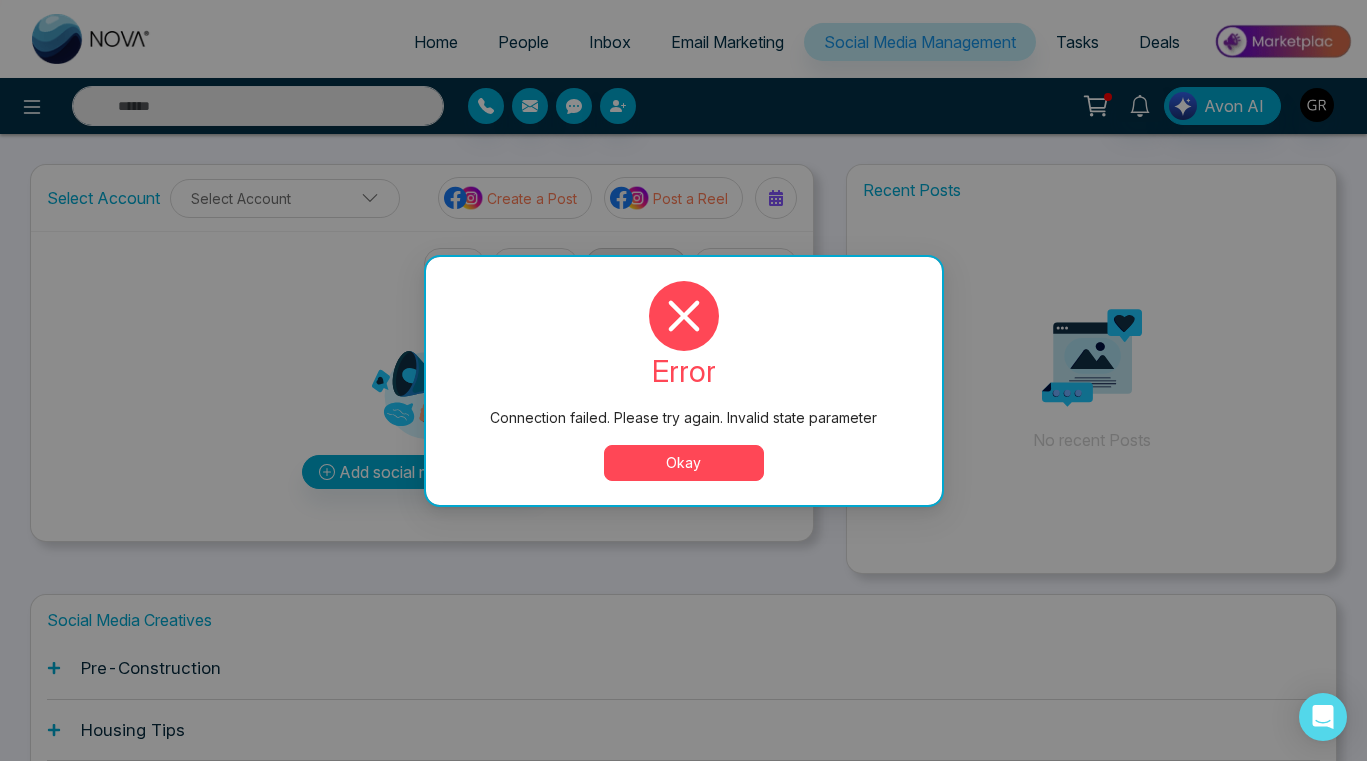 click on "Okay" at bounding box center (684, 463) 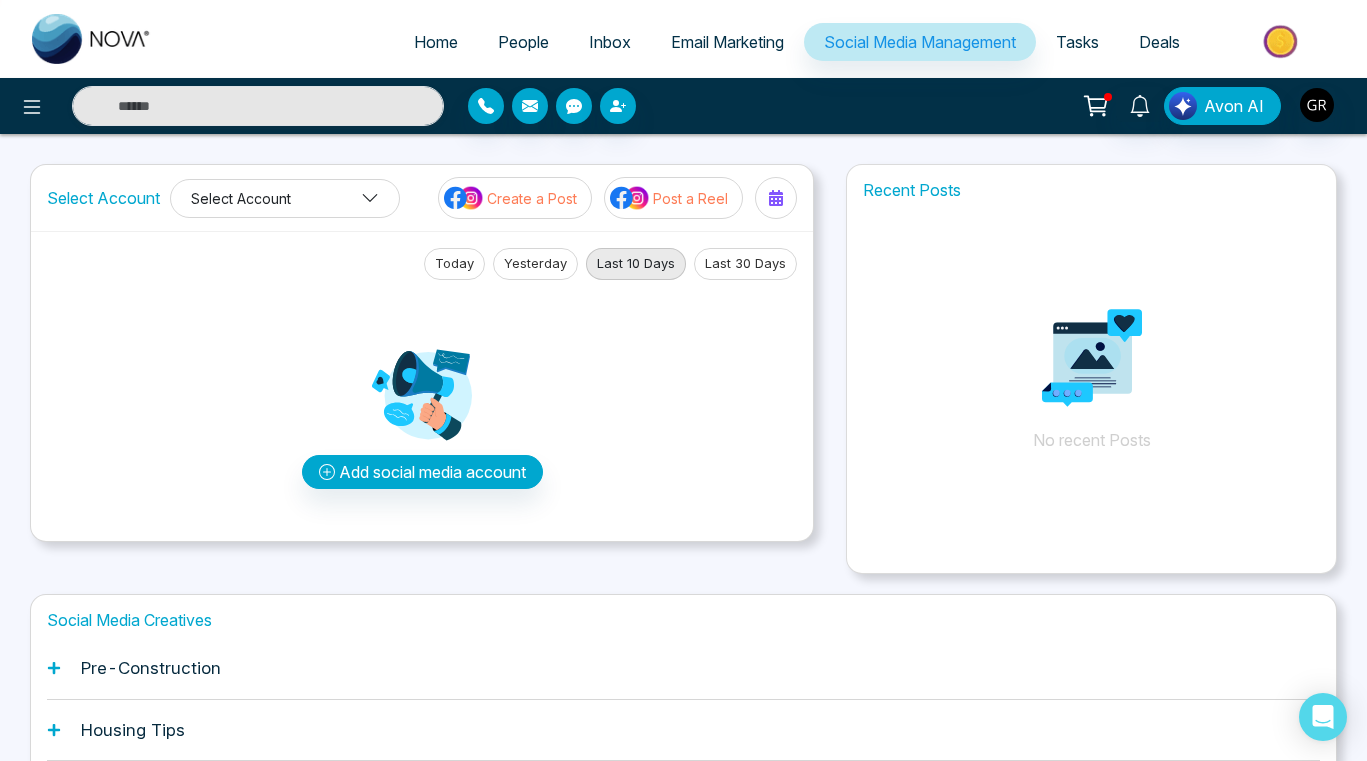 click on "Select Account" at bounding box center (285, 198) 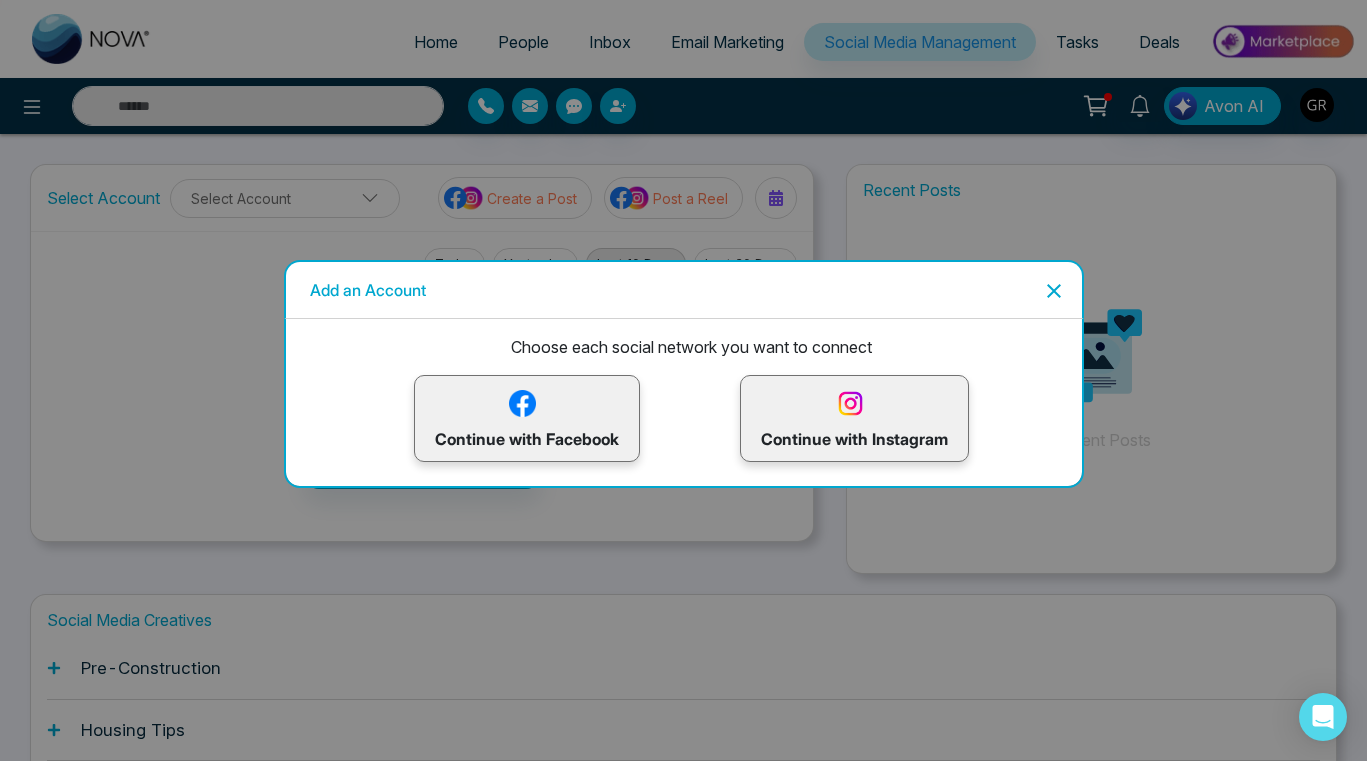 click on "Continue with Instagram" at bounding box center (854, 418) 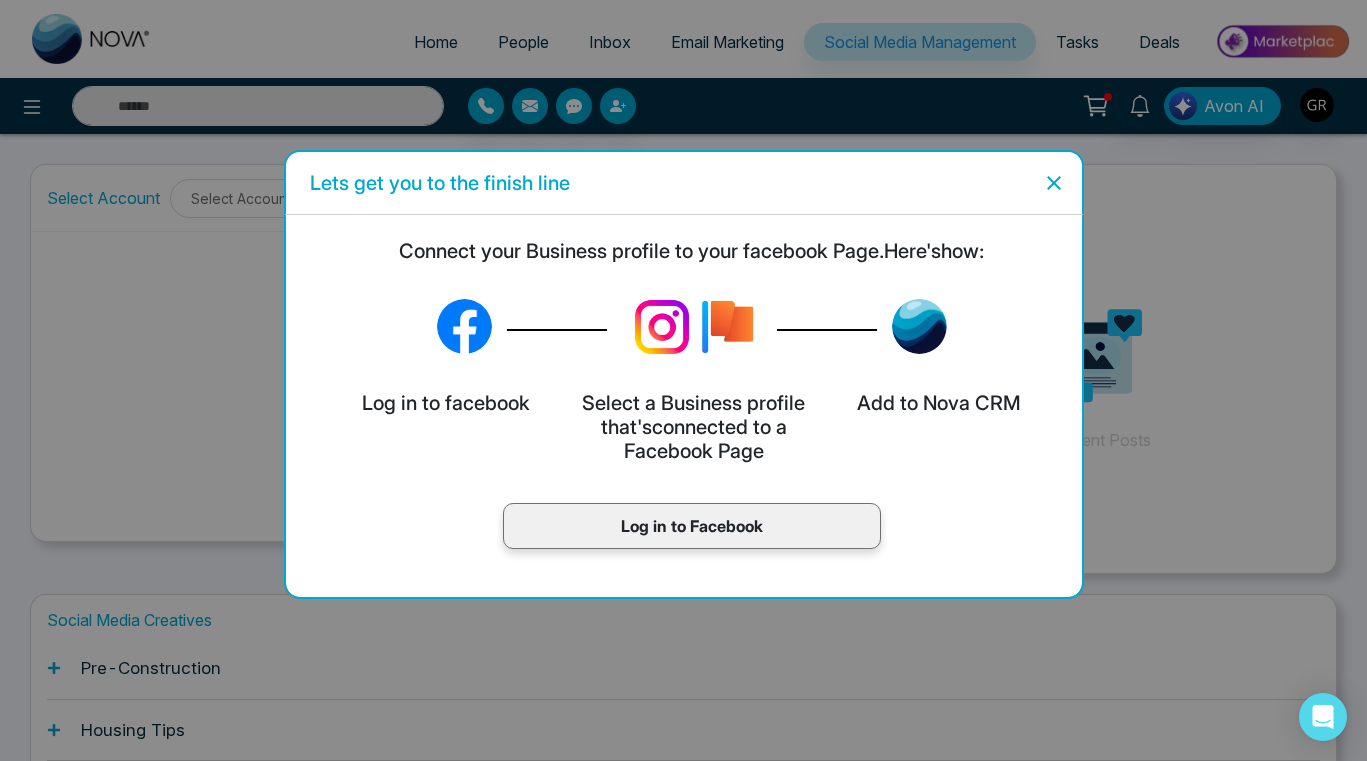 click on "Log in to Facebook" at bounding box center [692, 526] 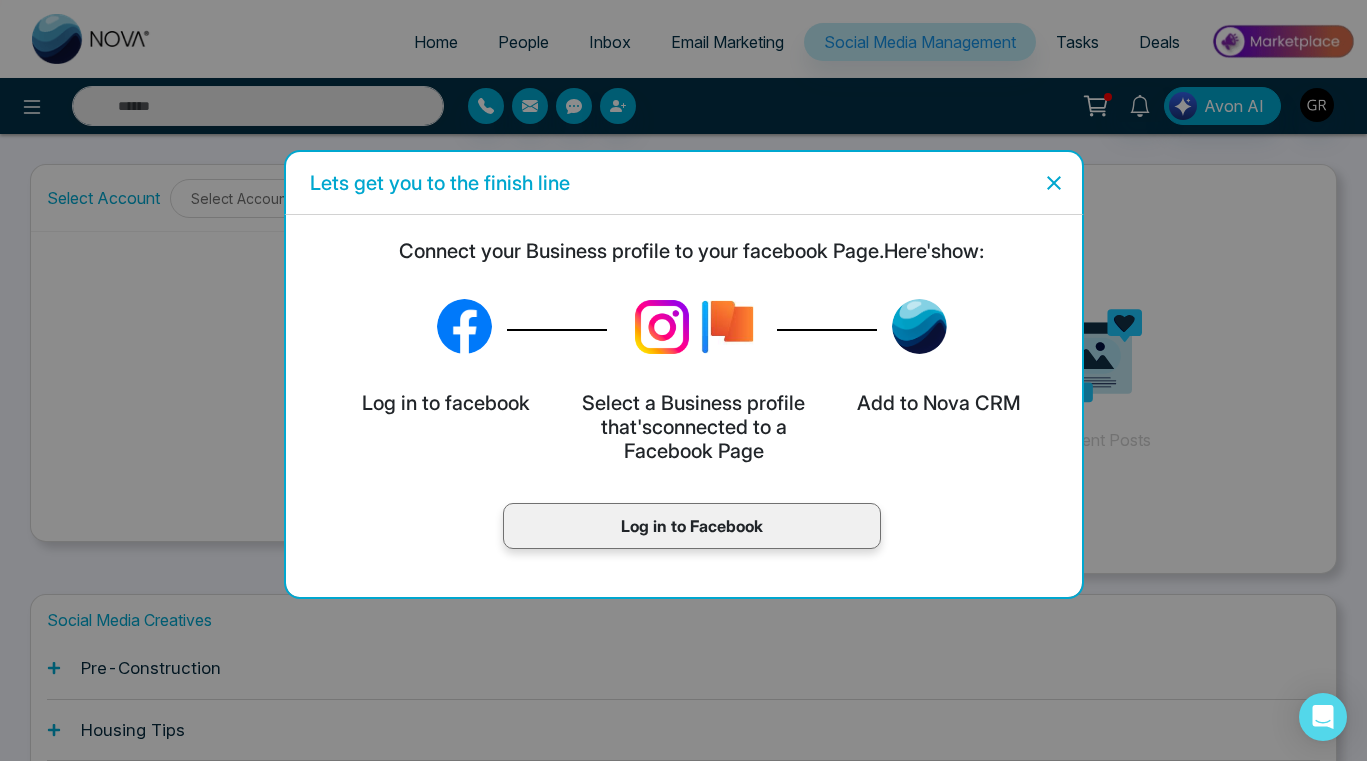 click 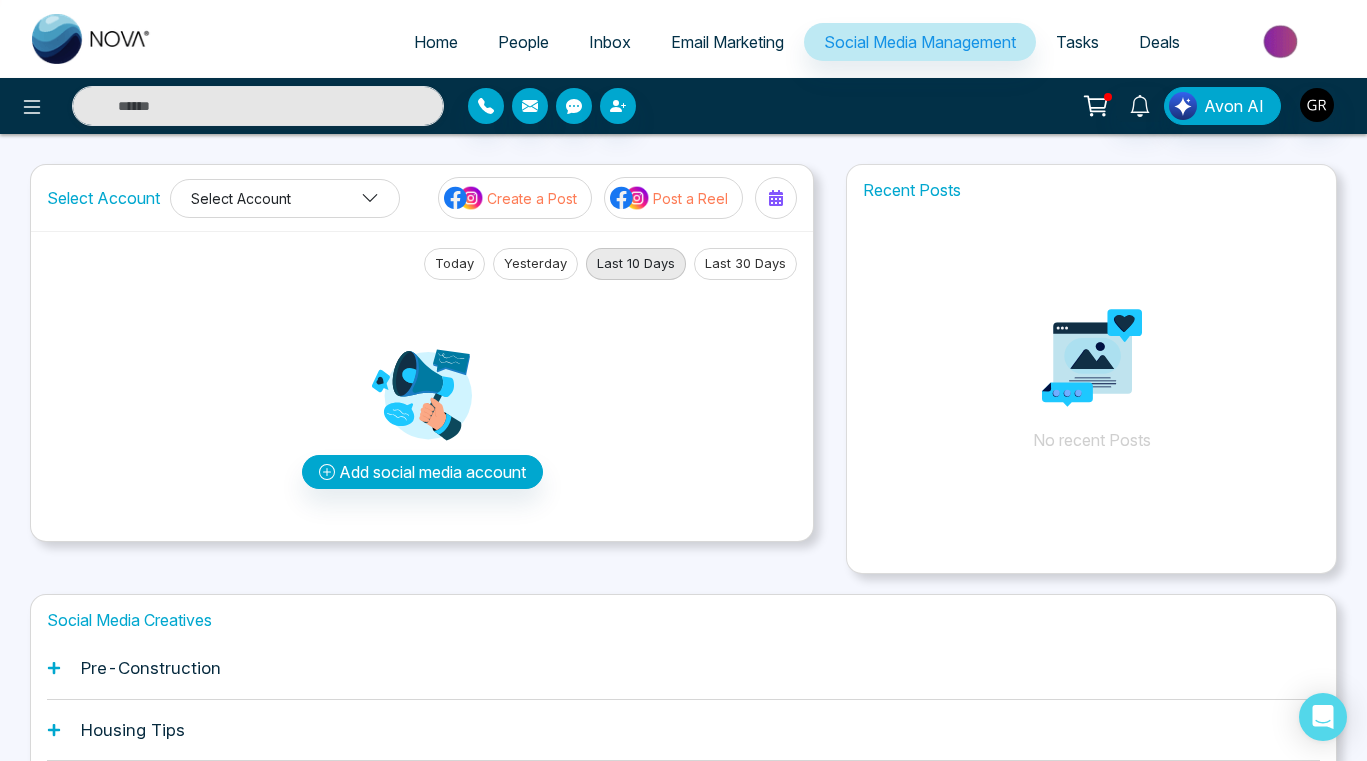 click on "Select Account" at bounding box center [285, 198] 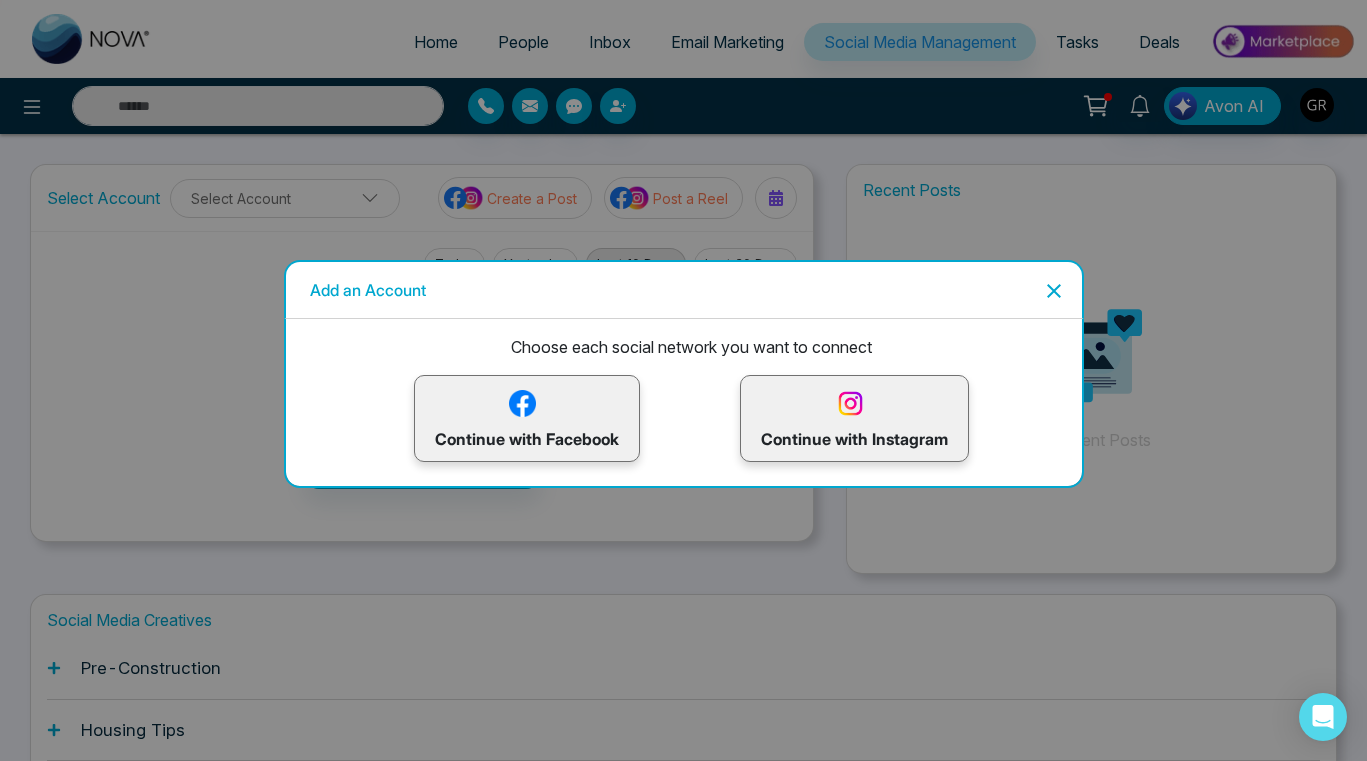 click on "Continue with Facebook" at bounding box center [527, 418] 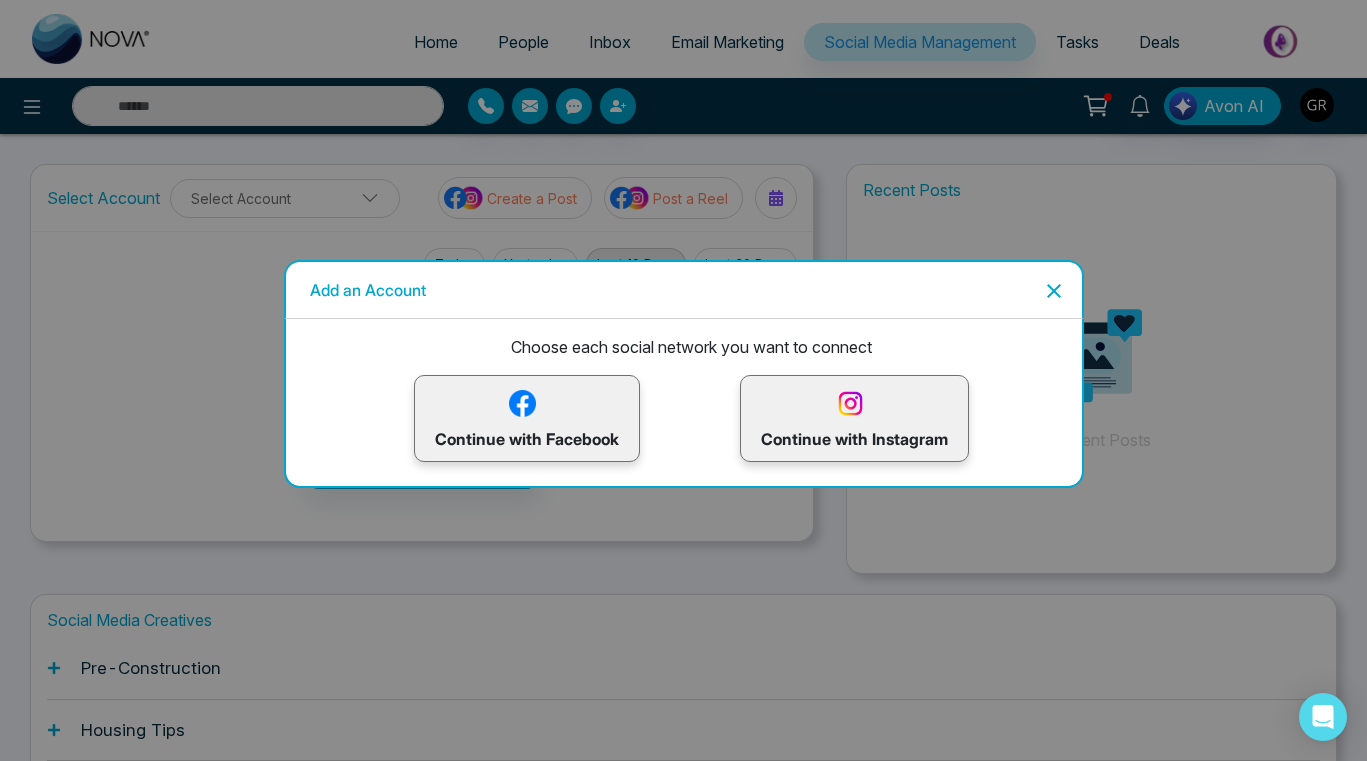 click 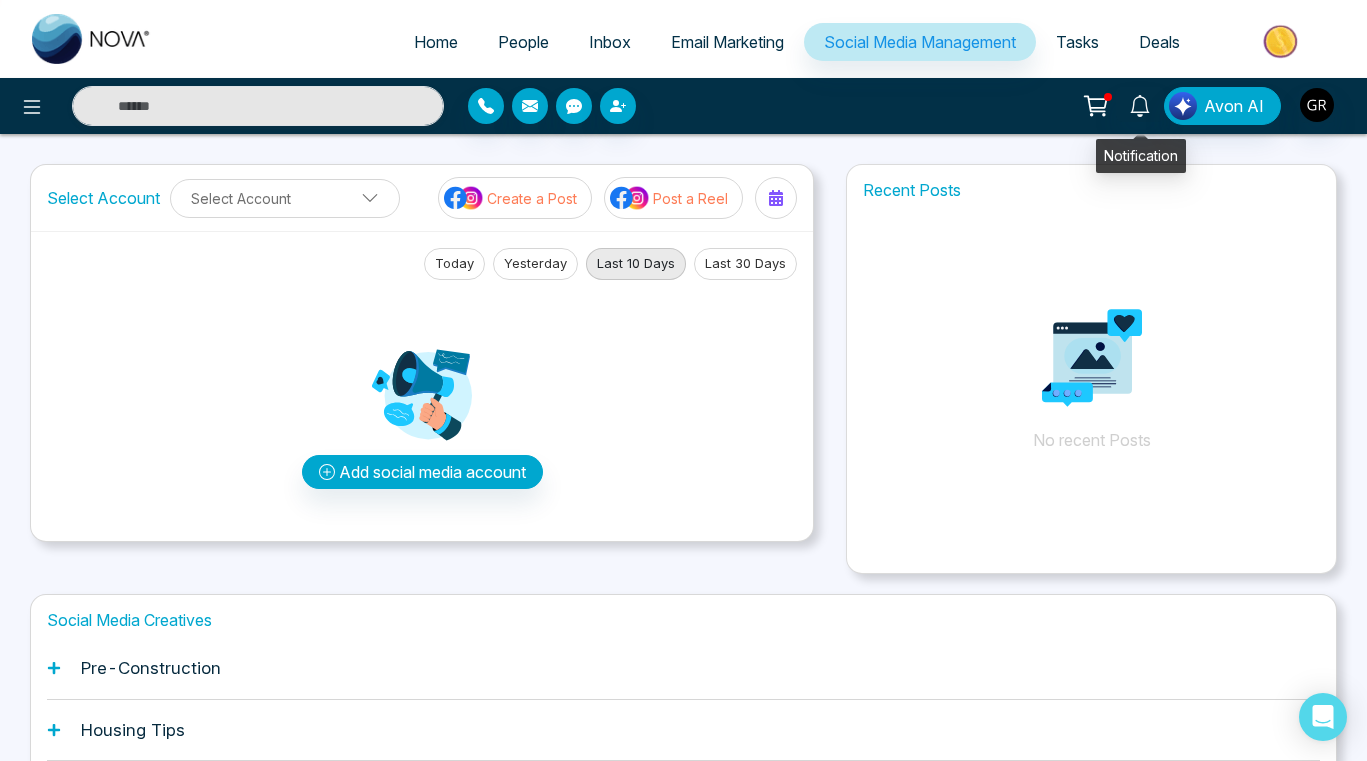 click 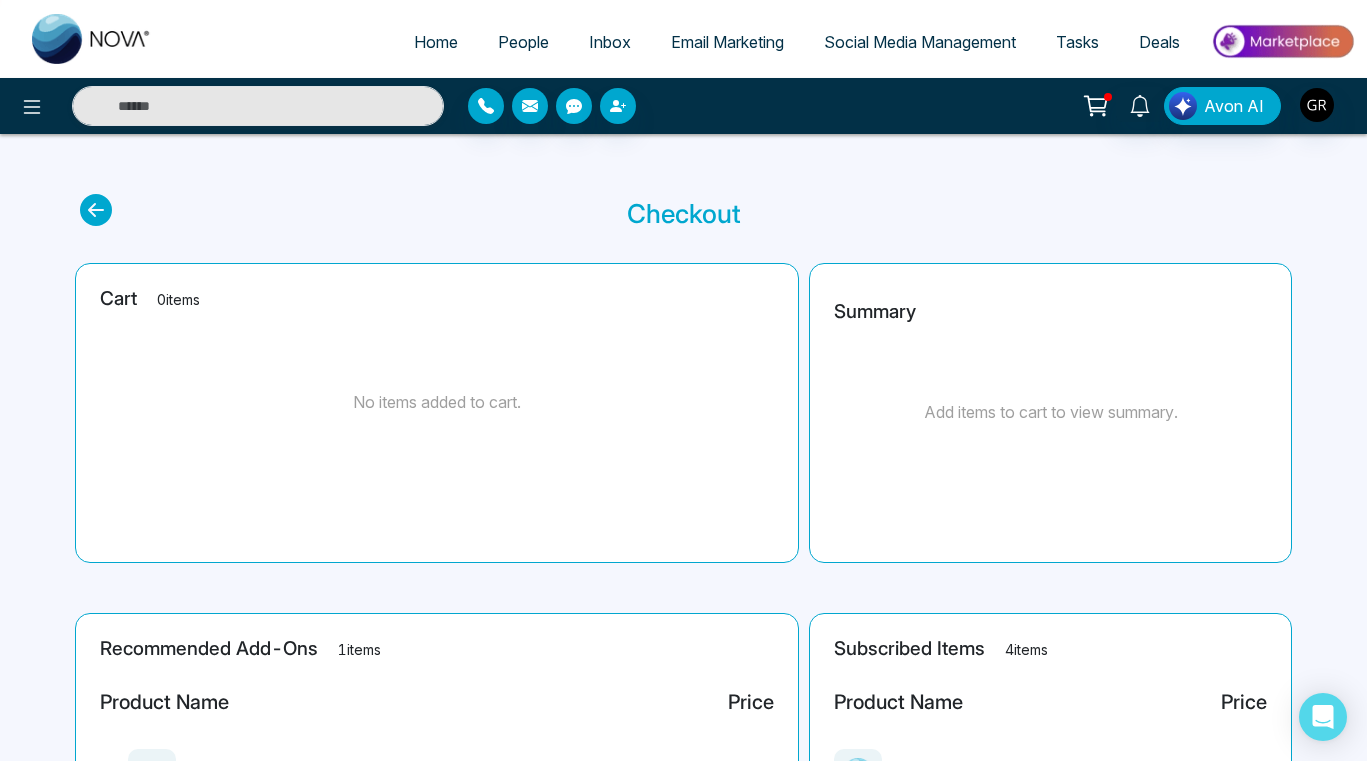 click on "Social Media Management" at bounding box center [920, 42] 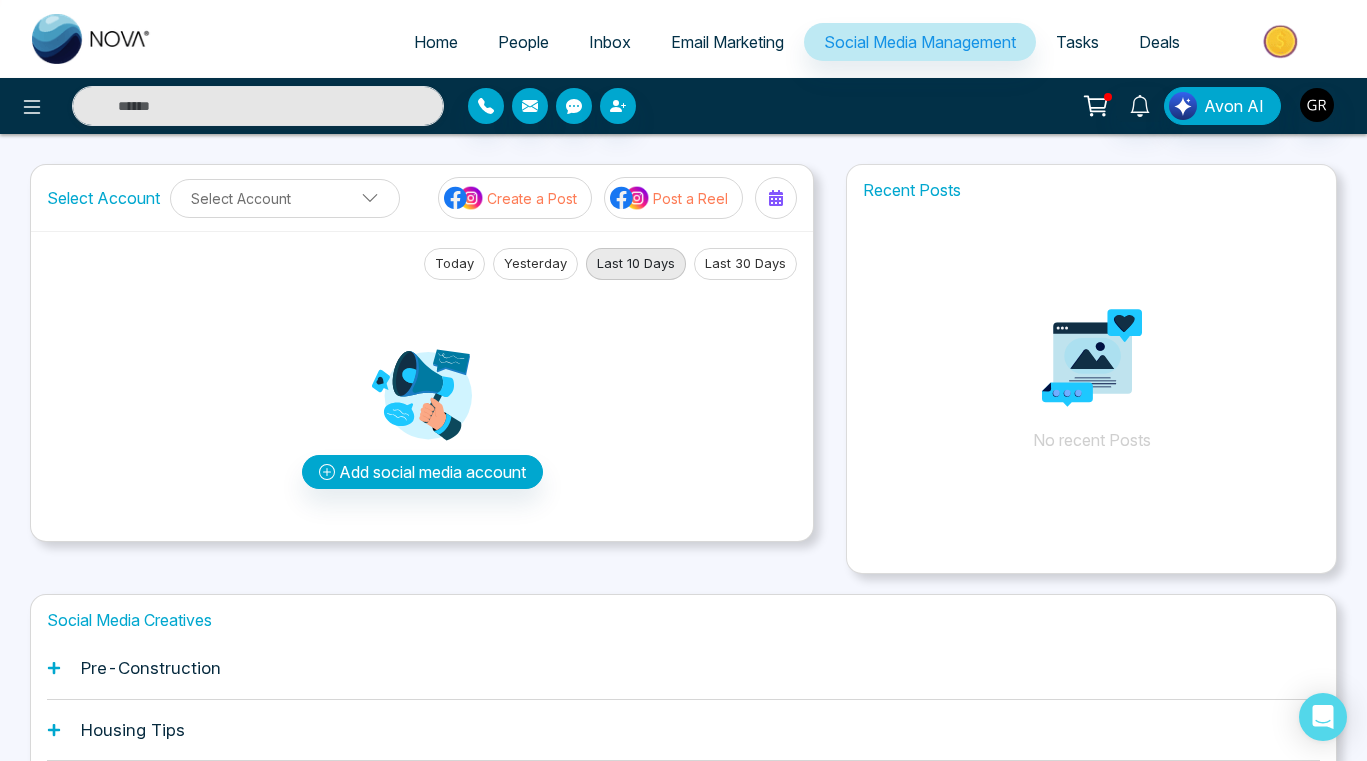 click 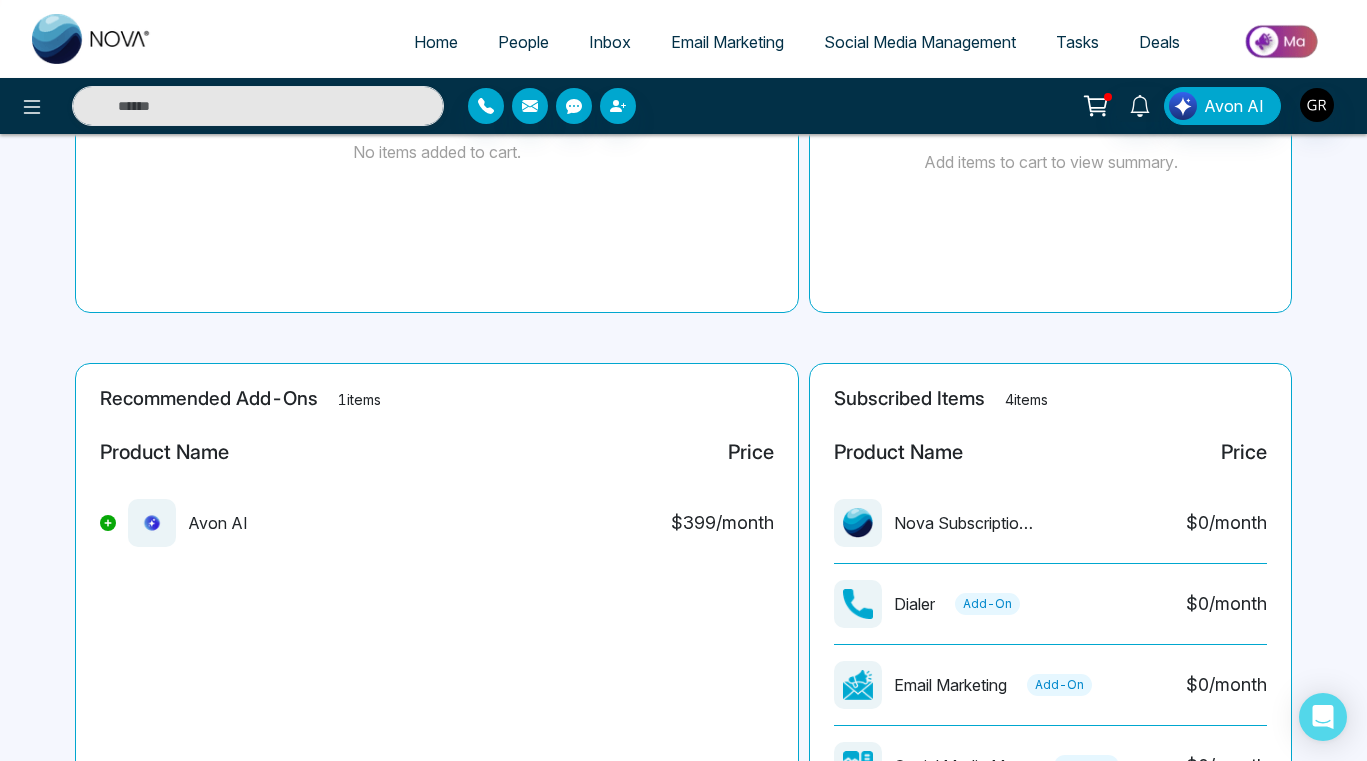 scroll, scrollTop: 0, scrollLeft: 0, axis: both 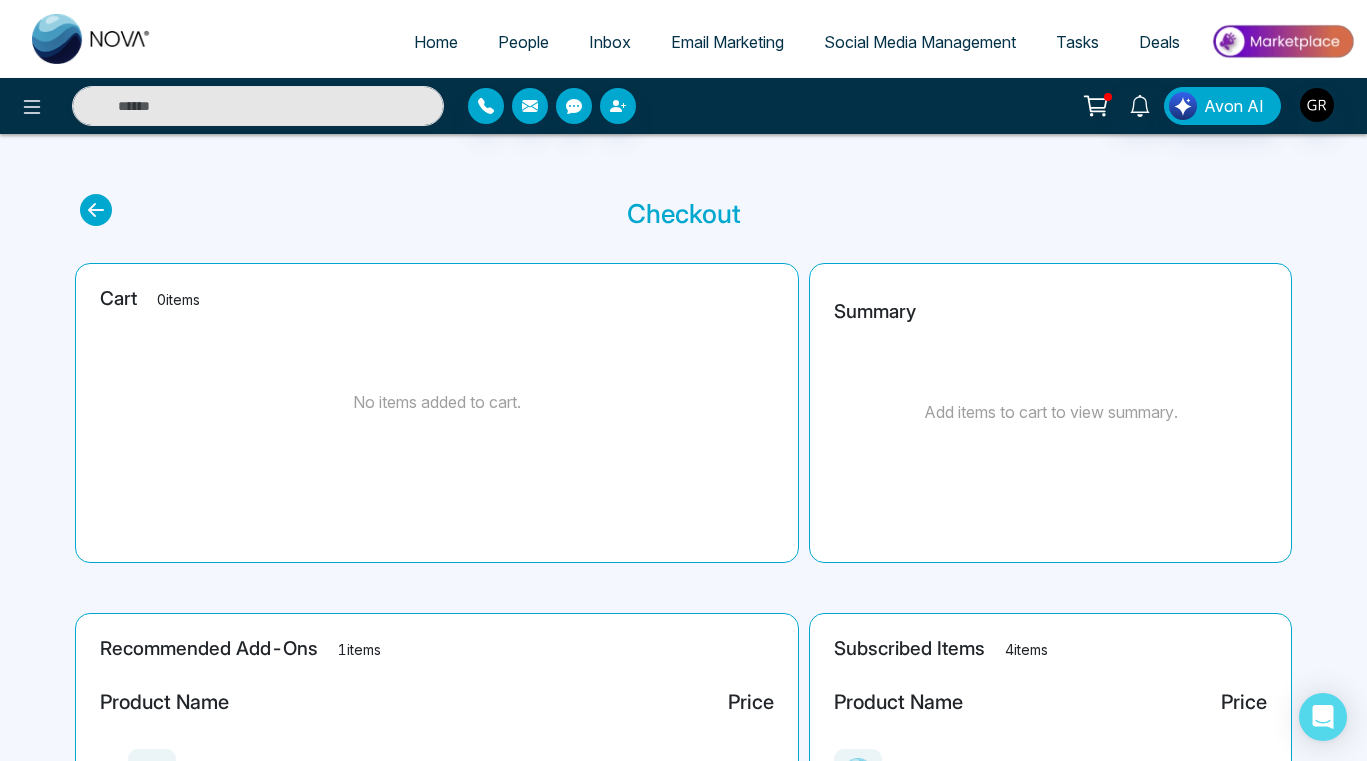click on "Email Marketing" at bounding box center (727, 42) 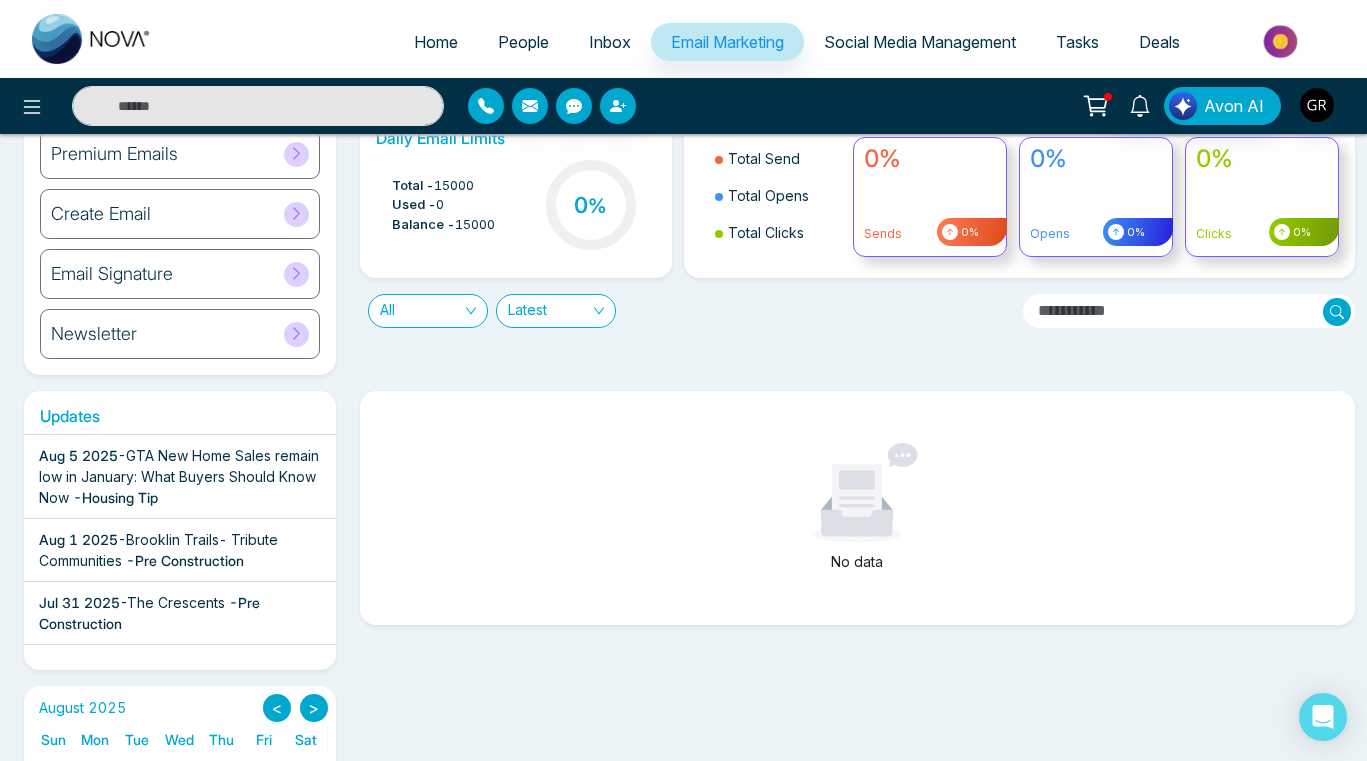 scroll, scrollTop: 0, scrollLeft: 0, axis: both 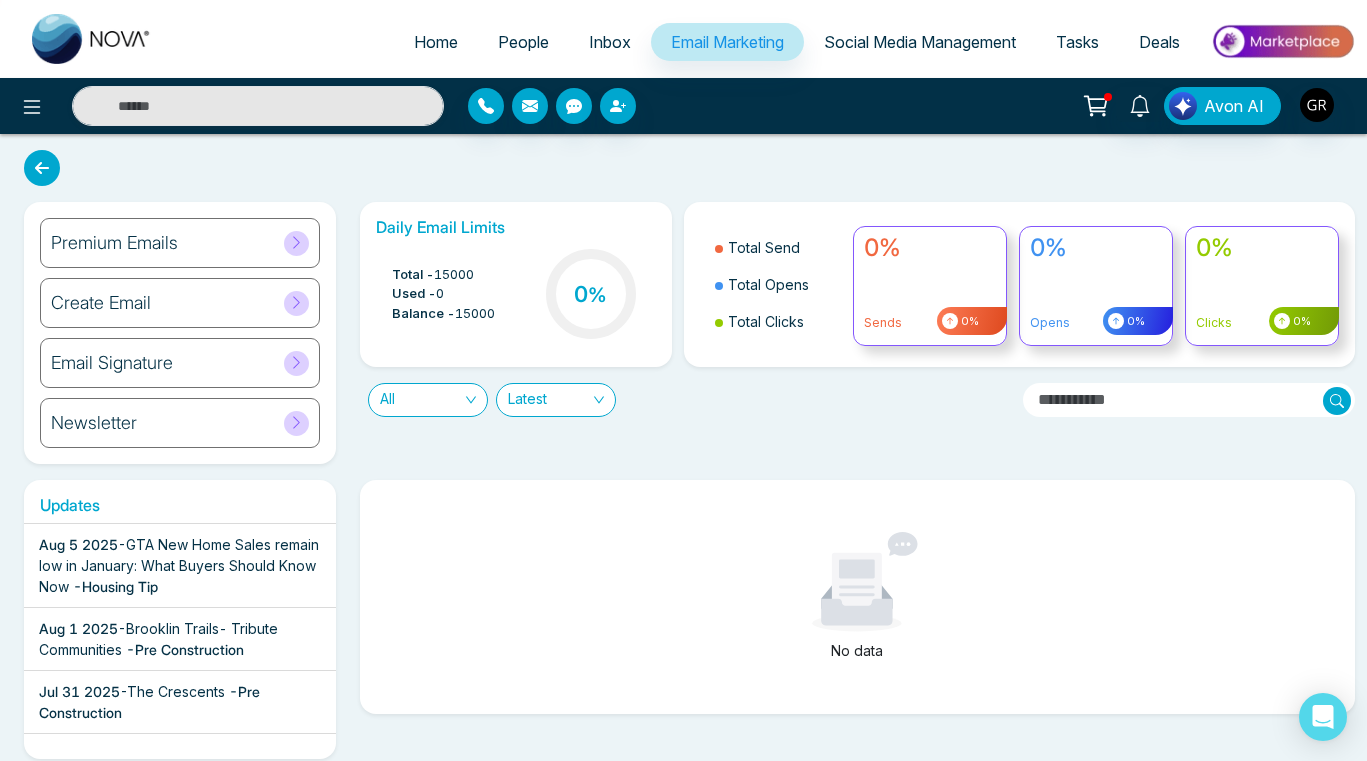 click on "-  Housing Tip" at bounding box center [115, 586] 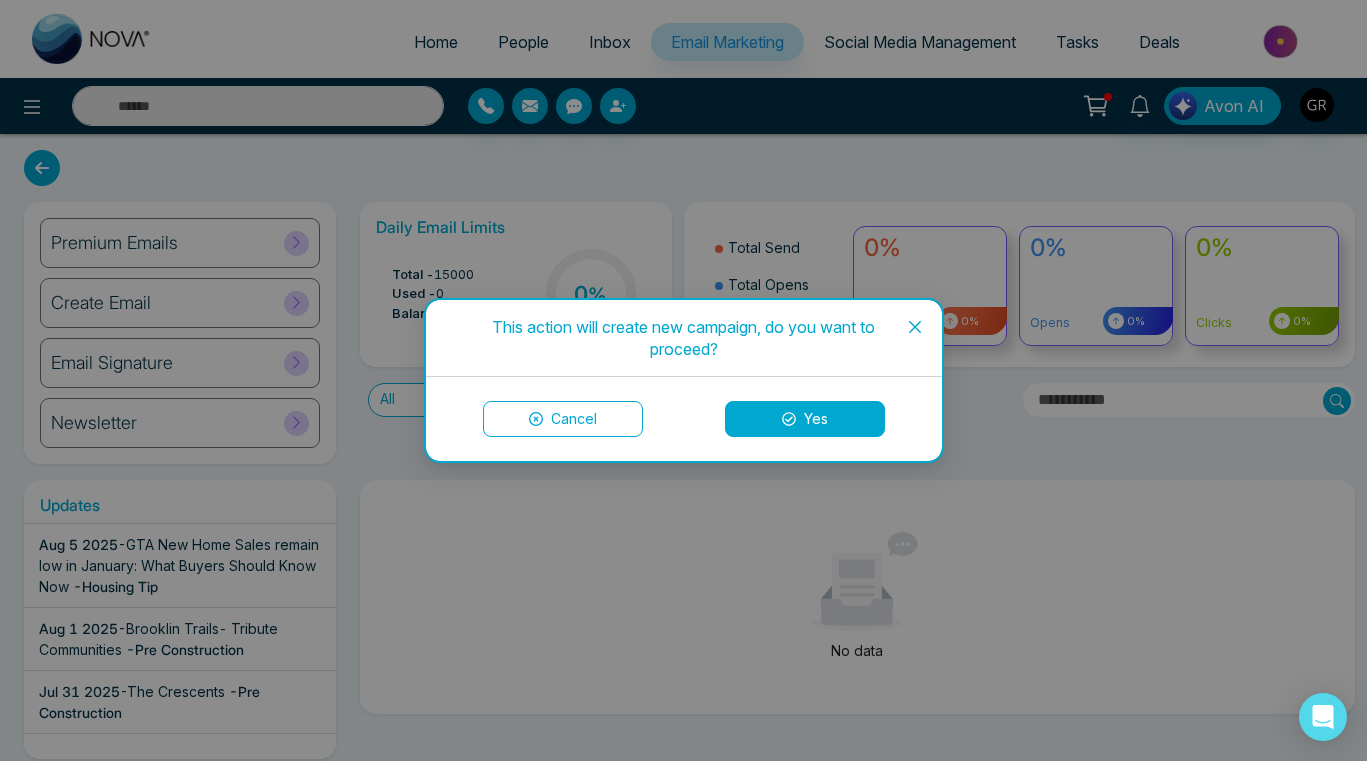 click 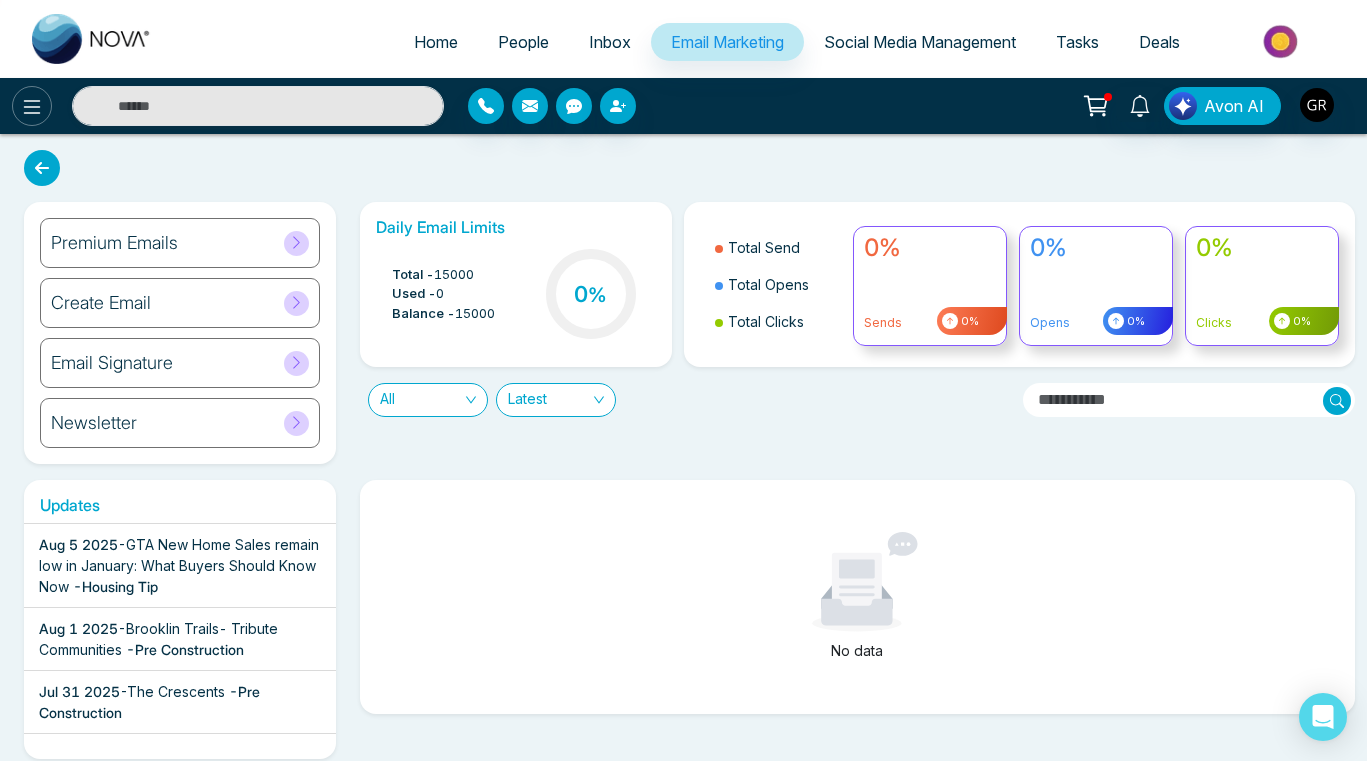 click 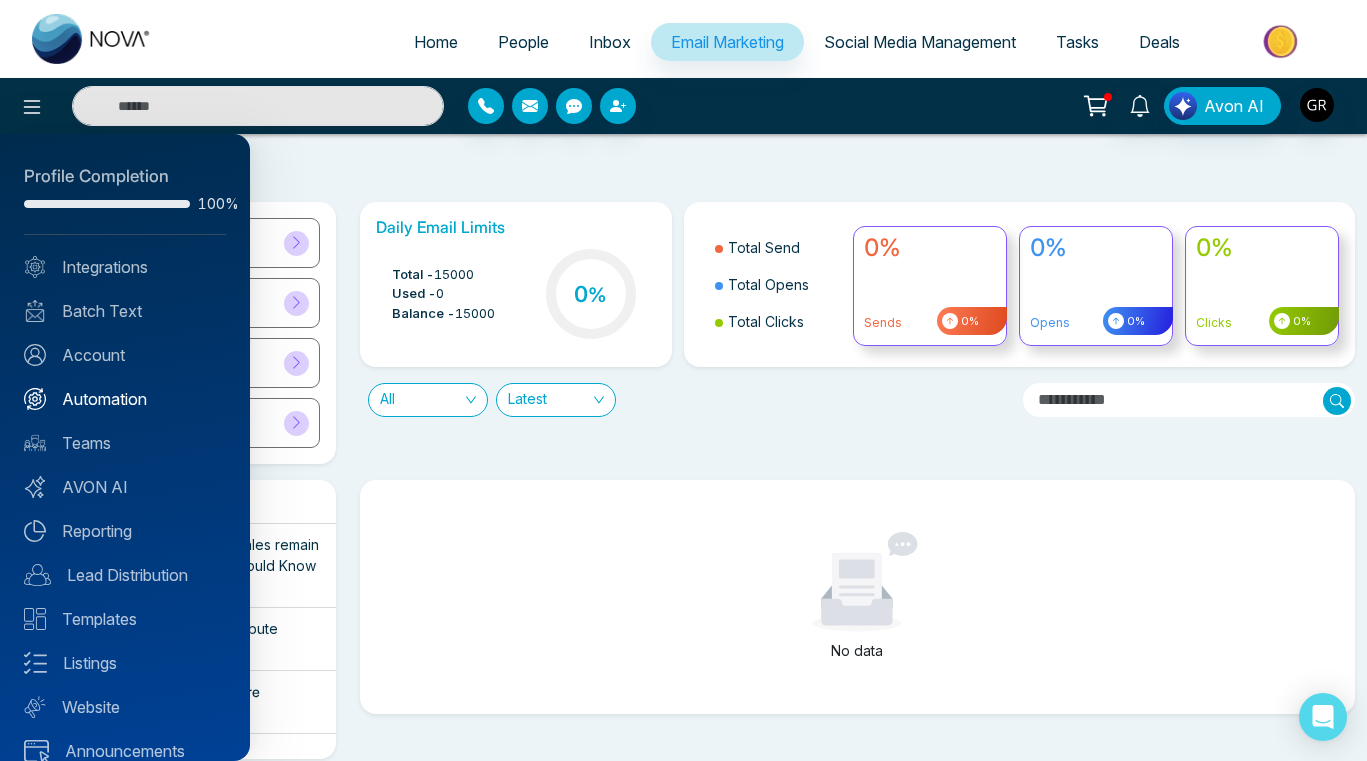 scroll, scrollTop: 25, scrollLeft: 0, axis: vertical 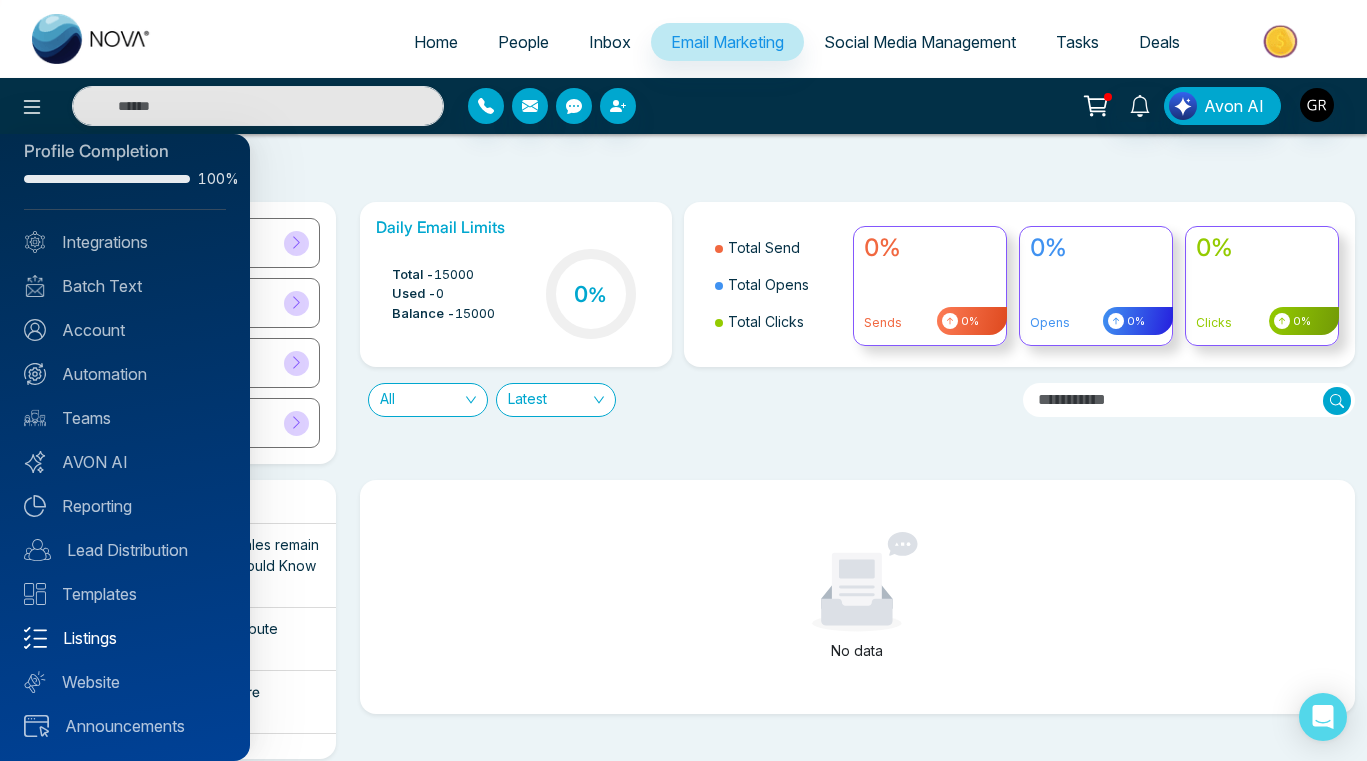 click on "Listings" at bounding box center (125, 638) 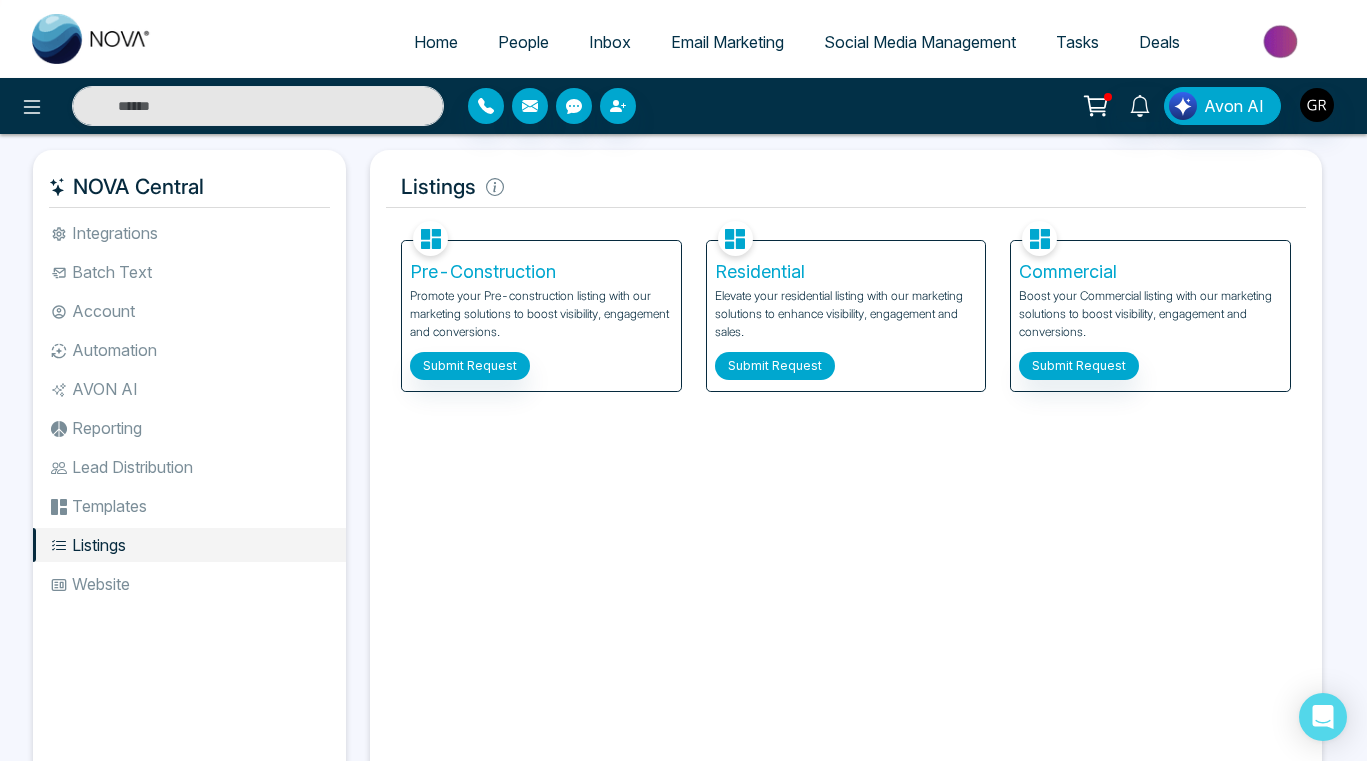 click on "Submit Request" at bounding box center [775, 366] 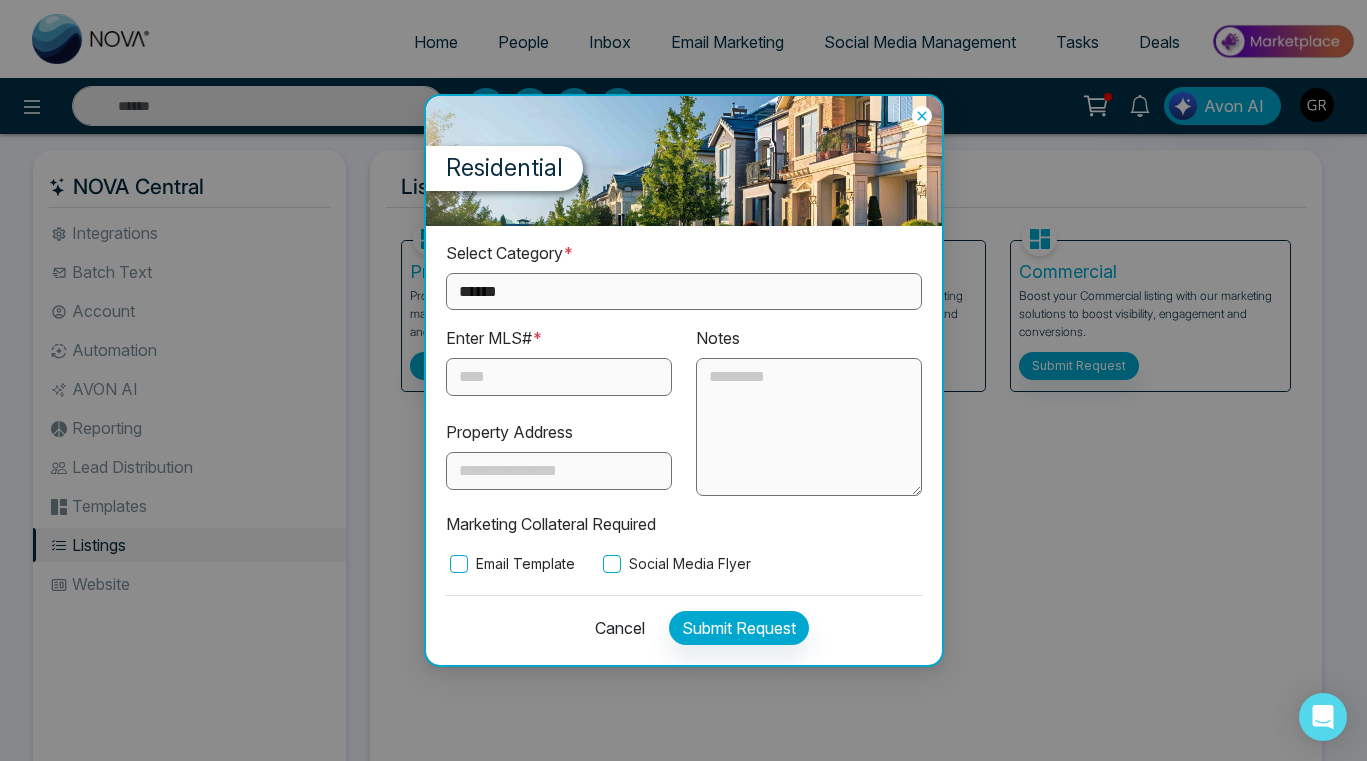 click on "**********" at bounding box center [684, 291] 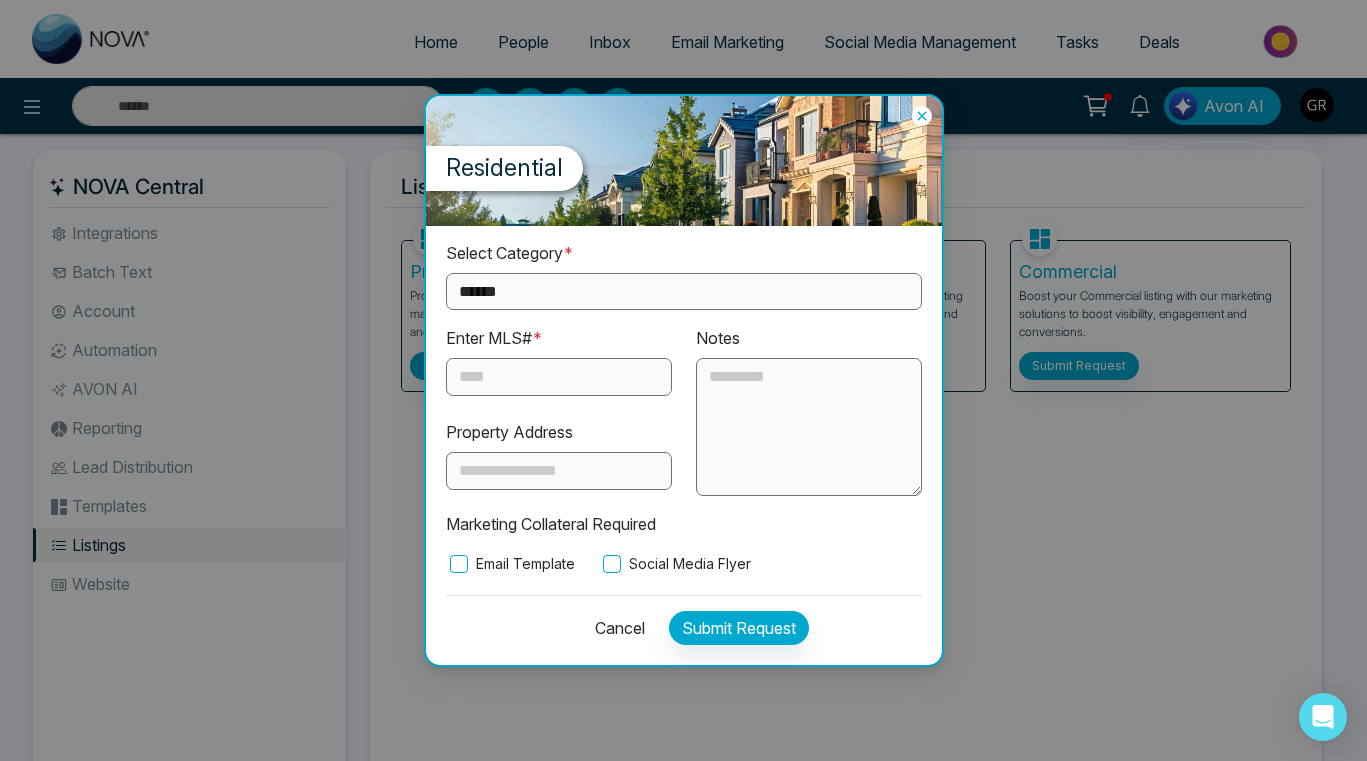 click on "Cancel" at bounding box center (614, 628) 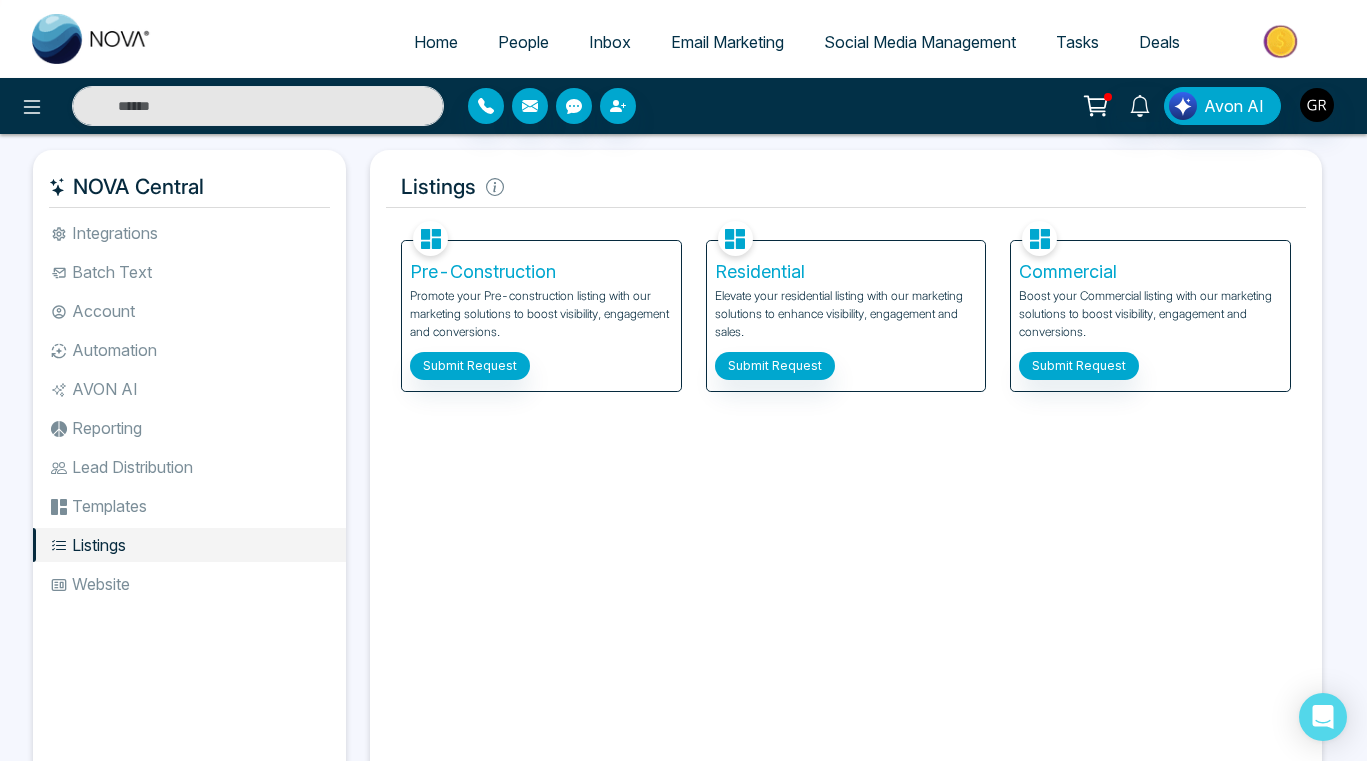 click on "Facebook NOVACRM enables users to connect to Facebook to schedule social media  posts. Instagram NOVACRM enables users to connect to Instagram to schedule social media post Zoom Zoom is integrated with NOVACRM, to schedule/create video calls Dialer Twilio integrates with NOVACRM to provide programmable communication tools, allowing users to make and receive phone calls, send and receive text messages, etc. Connected Zapier Zapier automates and connects on NOVACRM and imports leads. Coming Soon API Nation API Nation integrates with NOVACRM to elevate your brokerage by effortlessly connecting hundreds of apps and automating workflow. Campaigns Batch text on NOVA allows users to simultaneously send a single text message to multiple leads Text Templates This feature allows users to create custom text templates from scratch or view and analyze their existing text campaigns. Team Request access Import Bulk Tags A tag in NOVACRM is a keyword or phrase that helps you categorize and quickly access your leads. Stages" at bounding box center (846, 494) 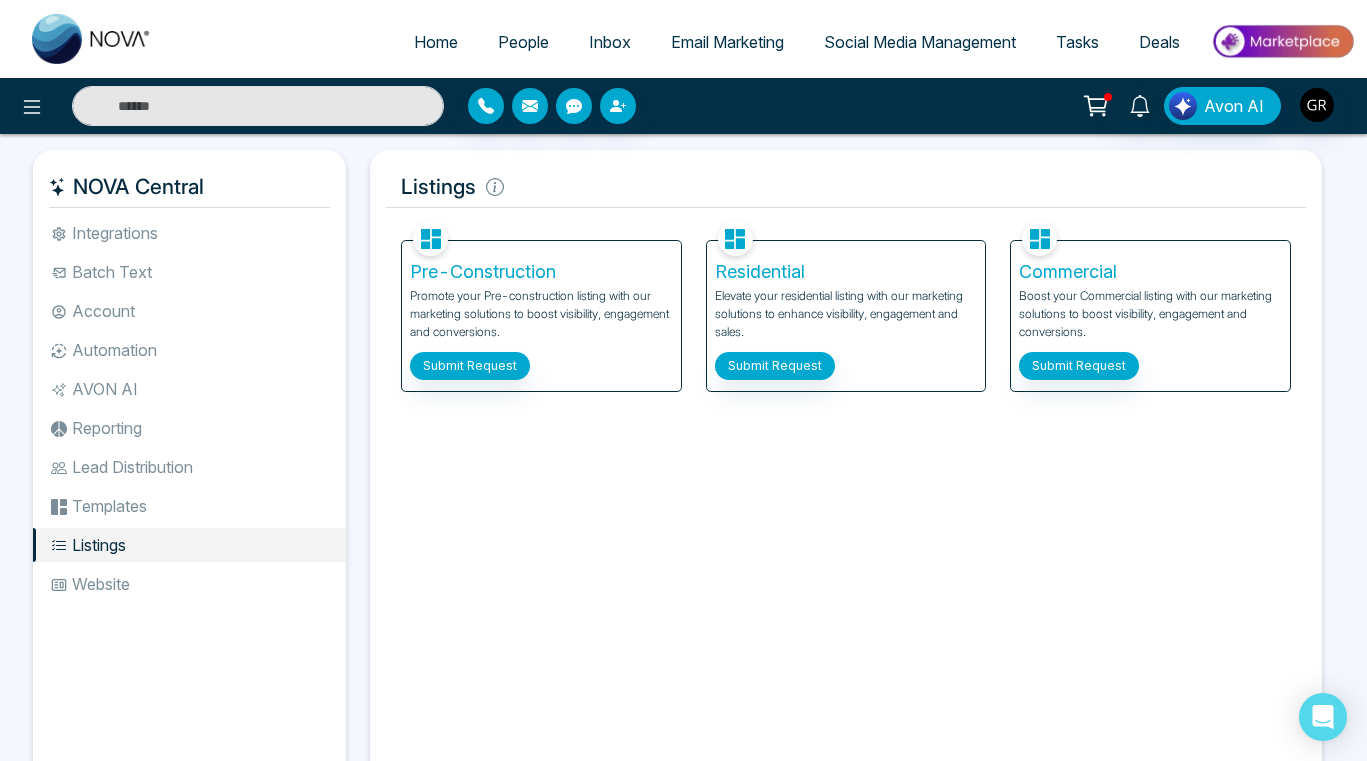 click on "Email Marketing" at bounding box center [727, 42] 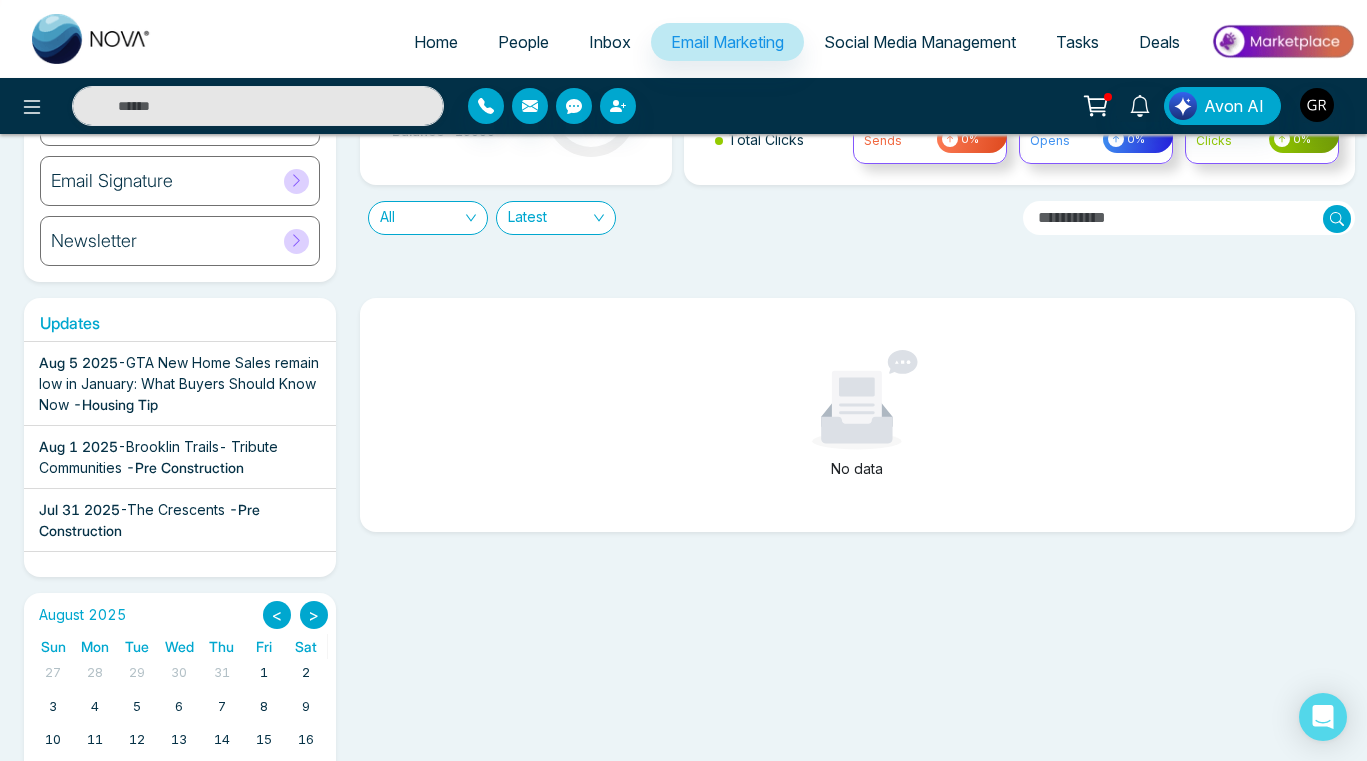 scroll, scrollTop: 188, scrollLeft: 0, axis: vertical 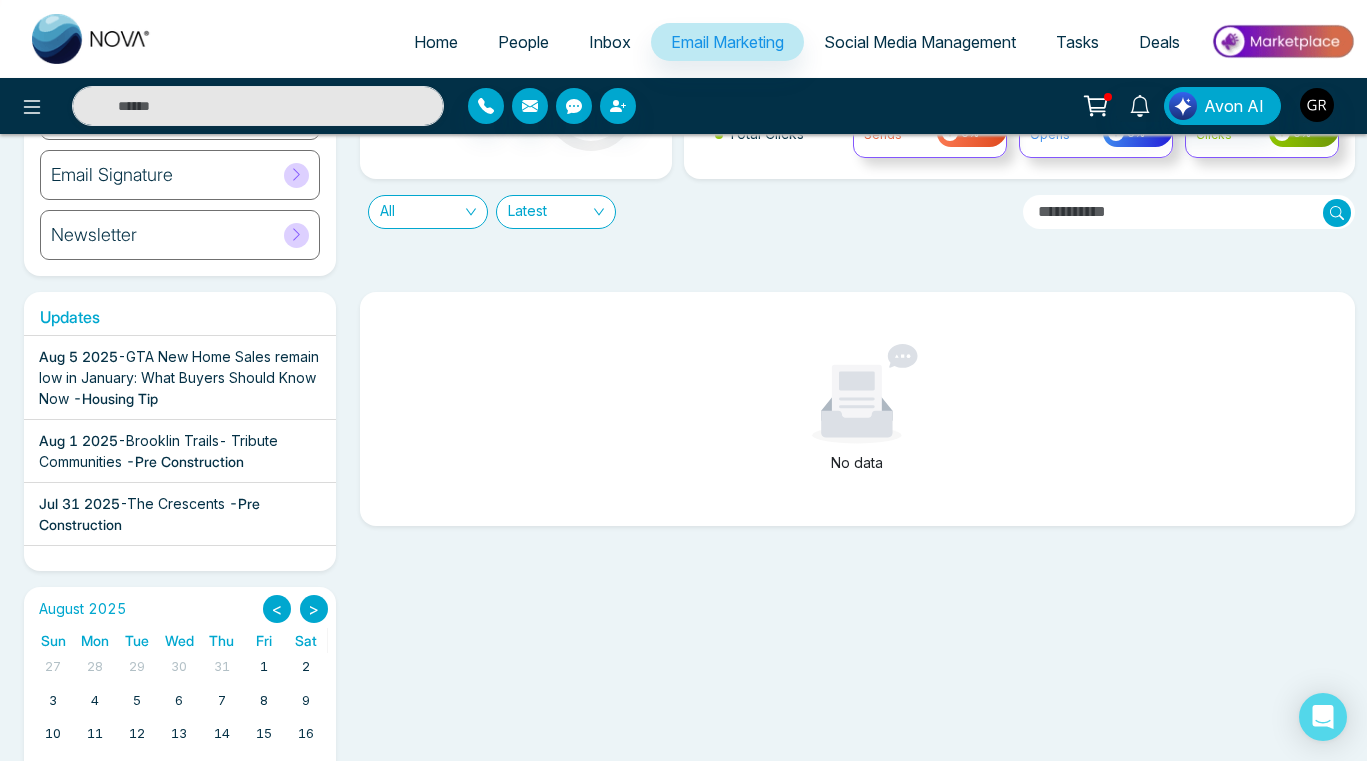 click on "-  The Crescents    -  Pre Construction" at bounding box center (180, 514) 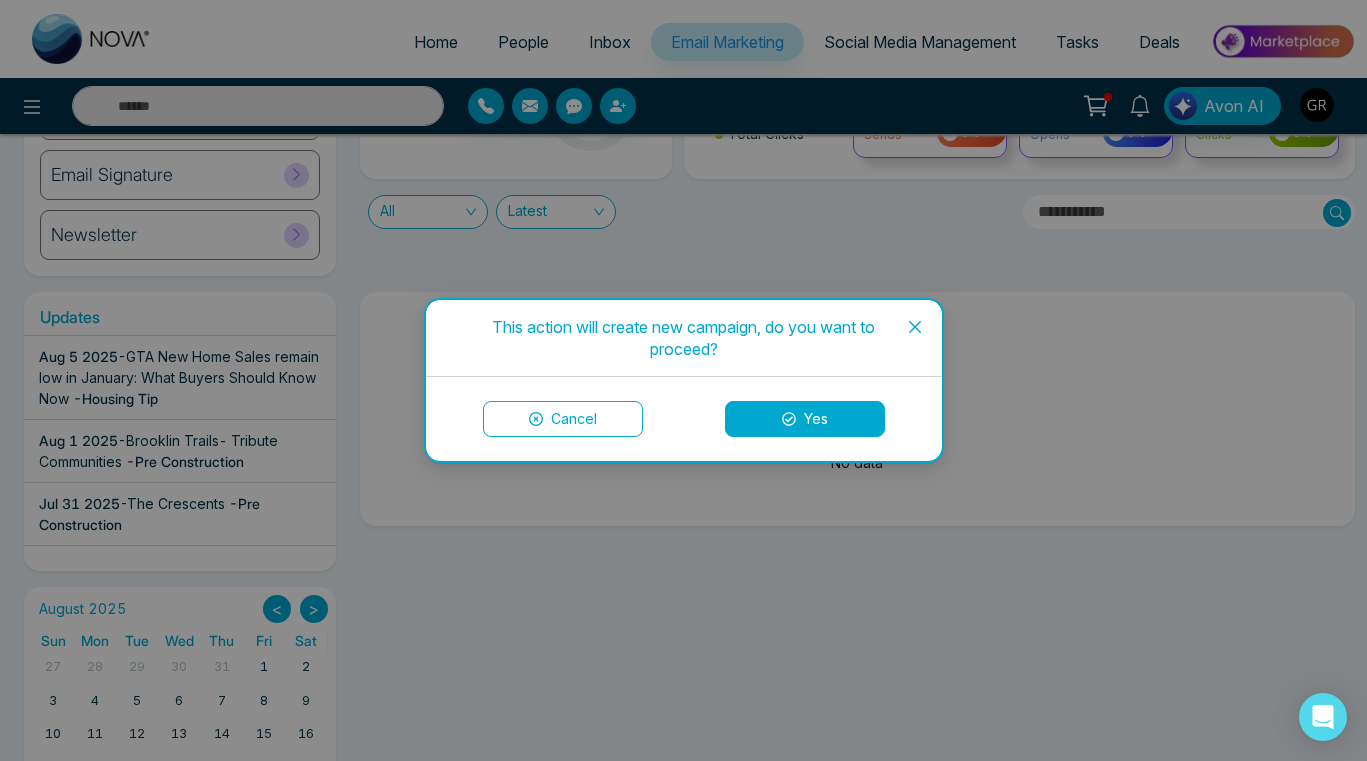 click on "This action will create new campaign, do you want to proceed?   Cancel   Yes" at bounding box center (683, 380) 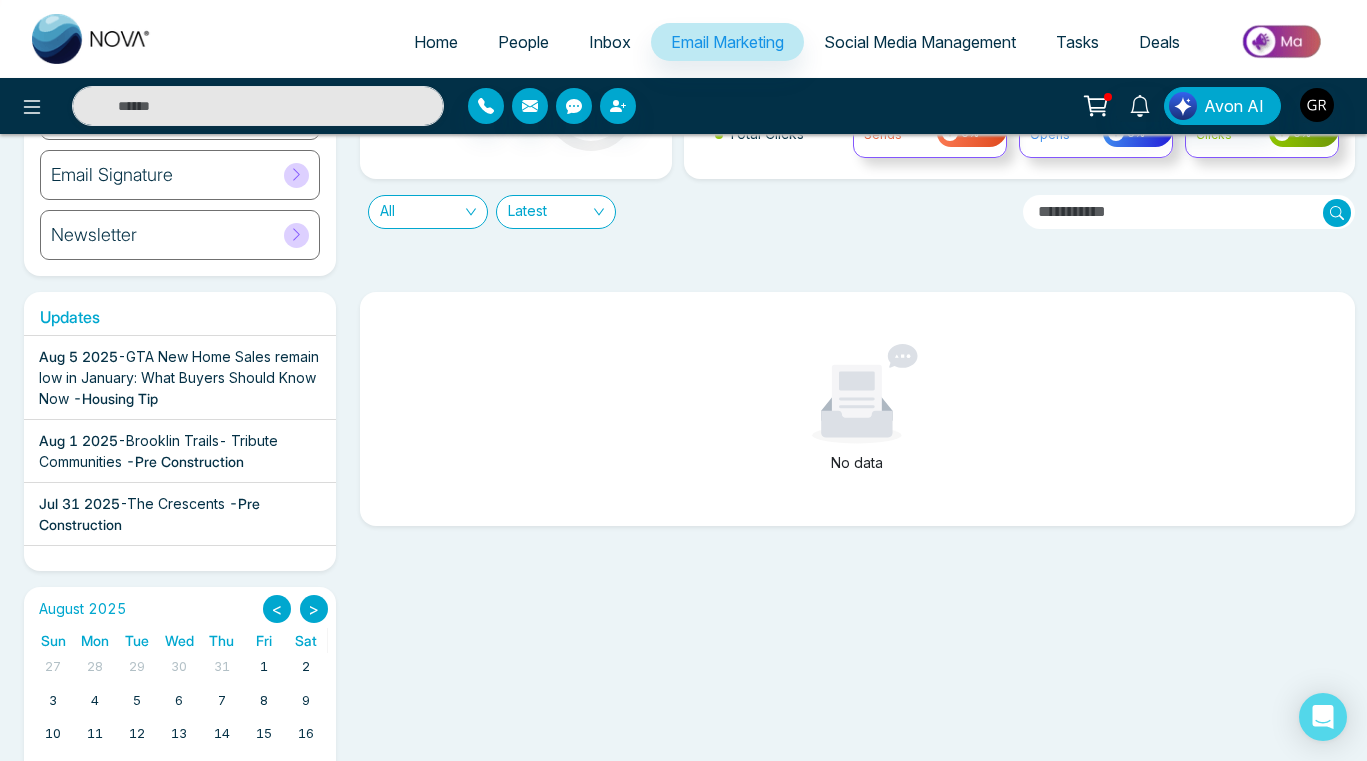 click on "-  Pre Construction" at bounding box center (185, 461) 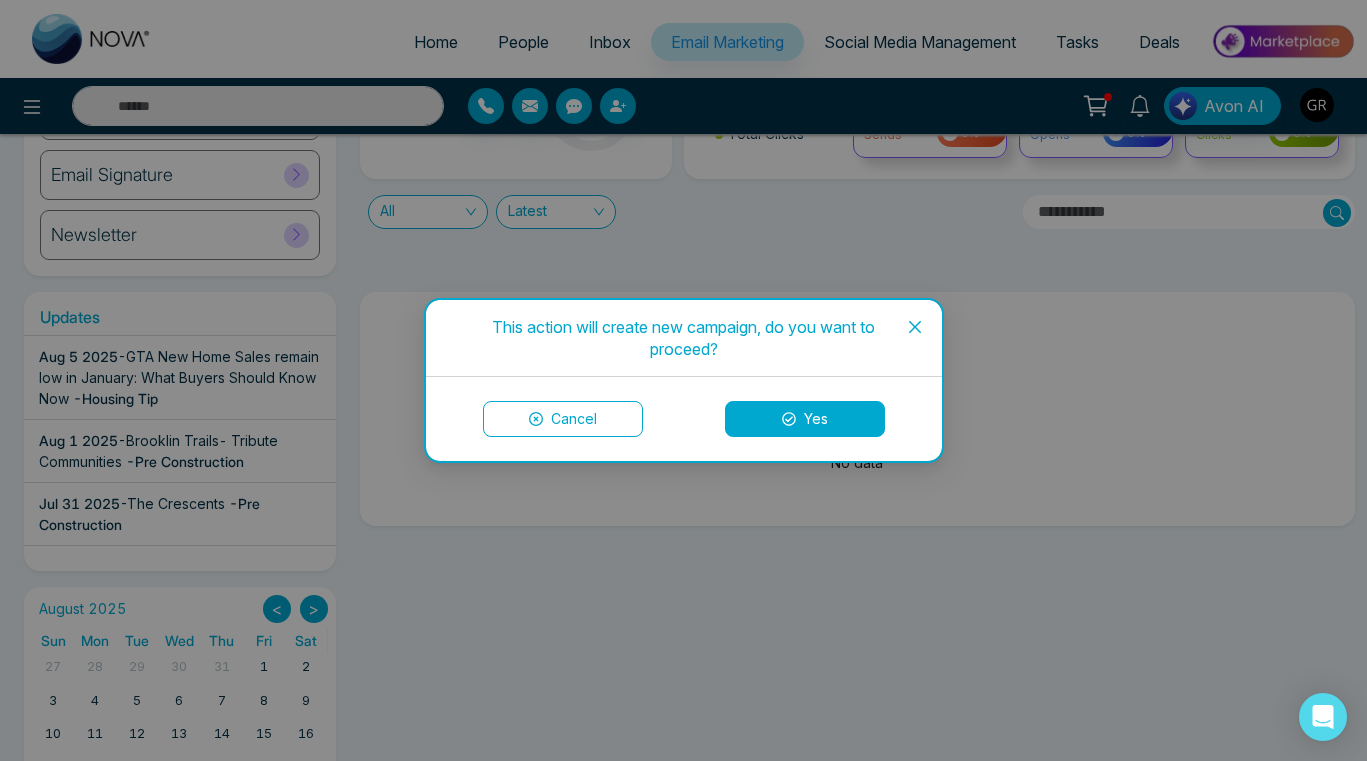 click on "Yes" at bounding box center [805, 419] 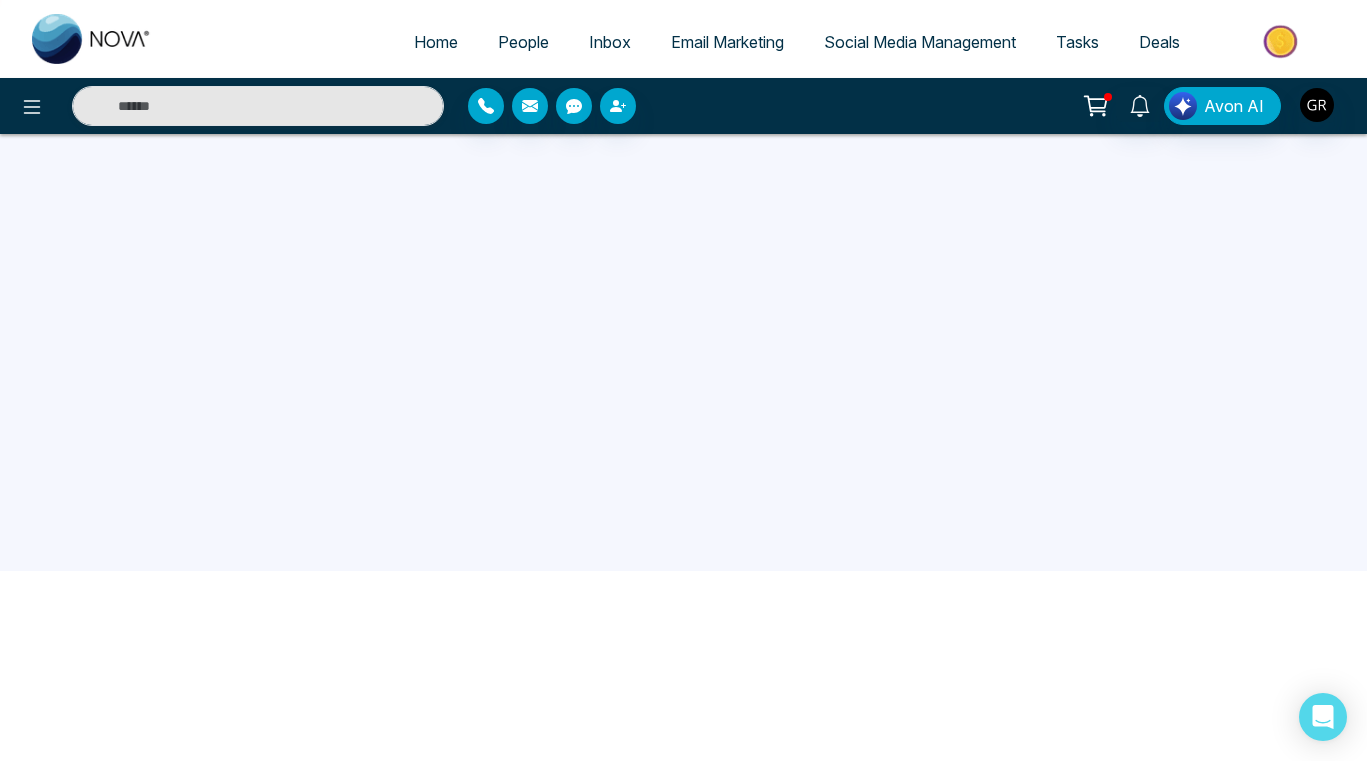scroll, scrollTop: 0, scrollLeft: 0, axis: both 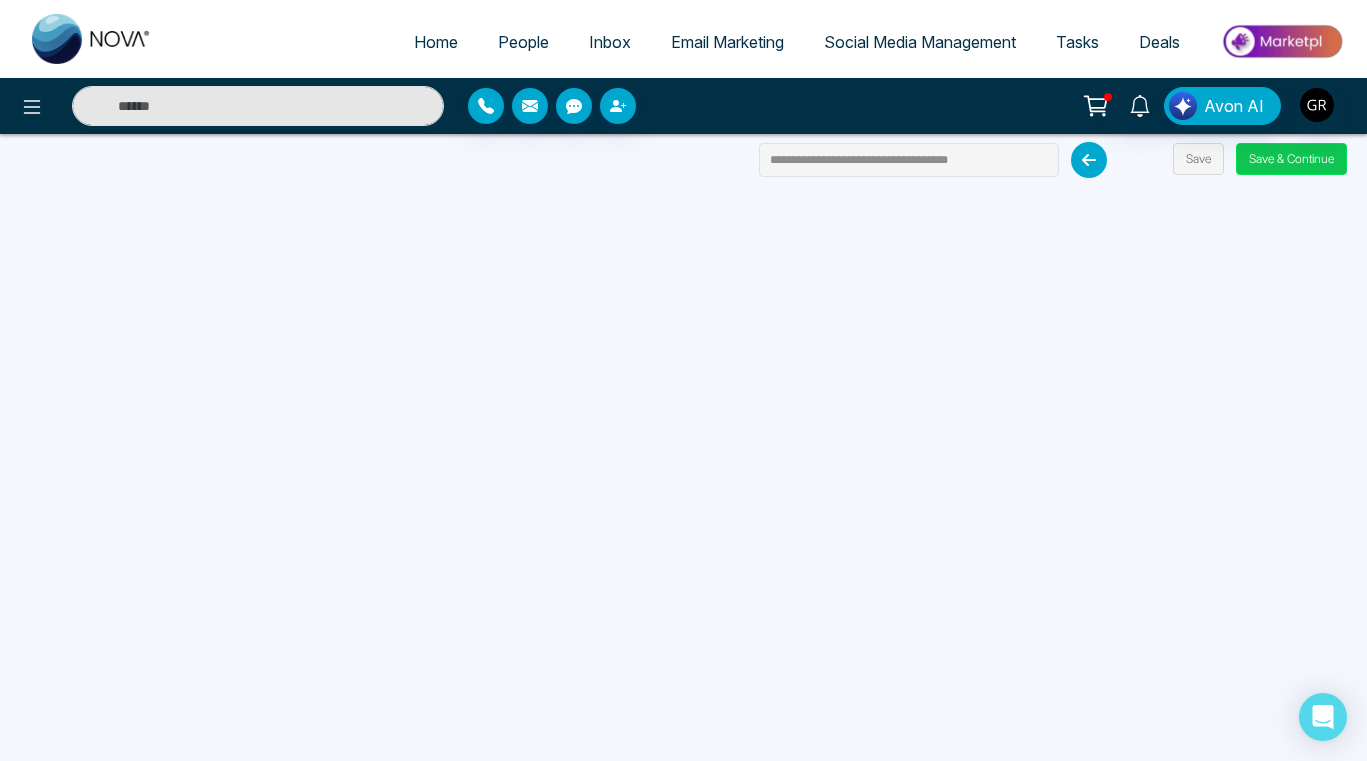 click on "Save & Continue" at bounding box center [1291, 159] 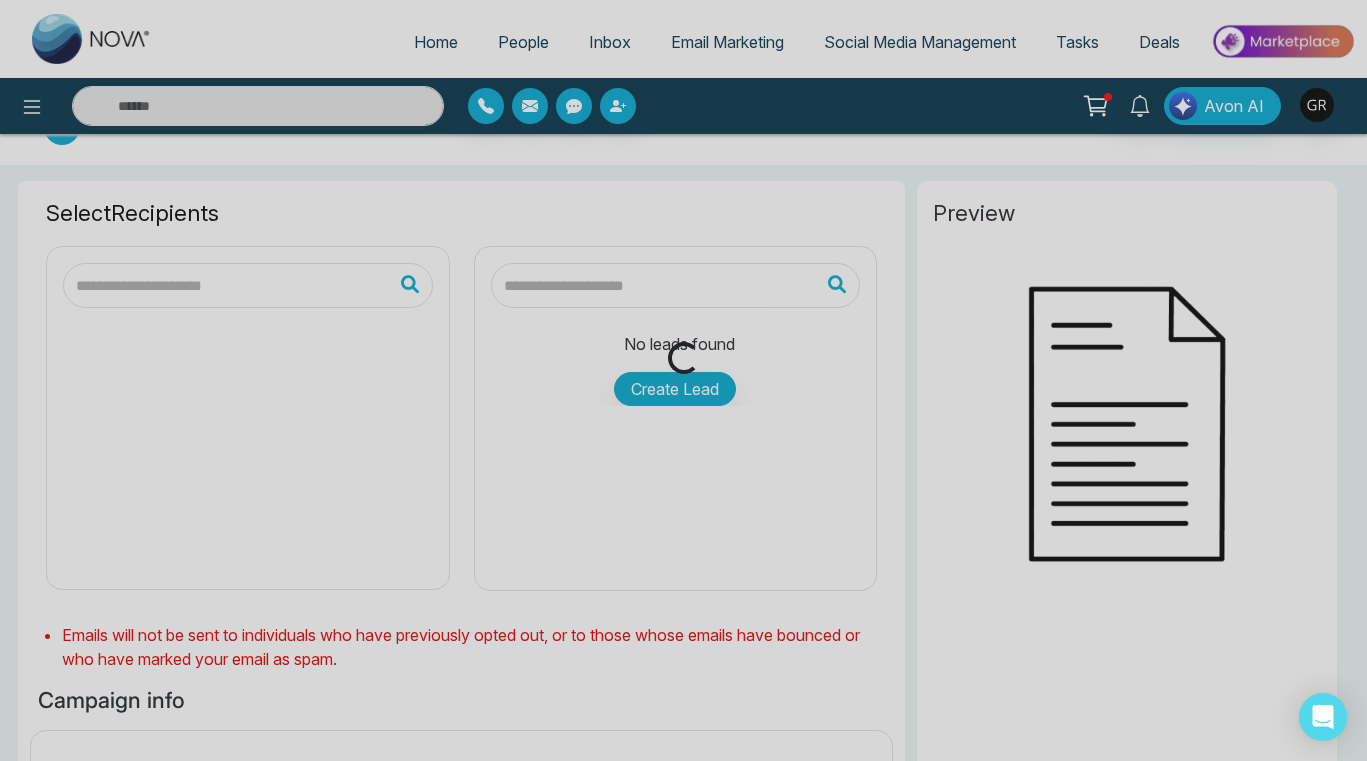 scroll, scrollTop: 48, scrollLeft: 0, axis: vertical 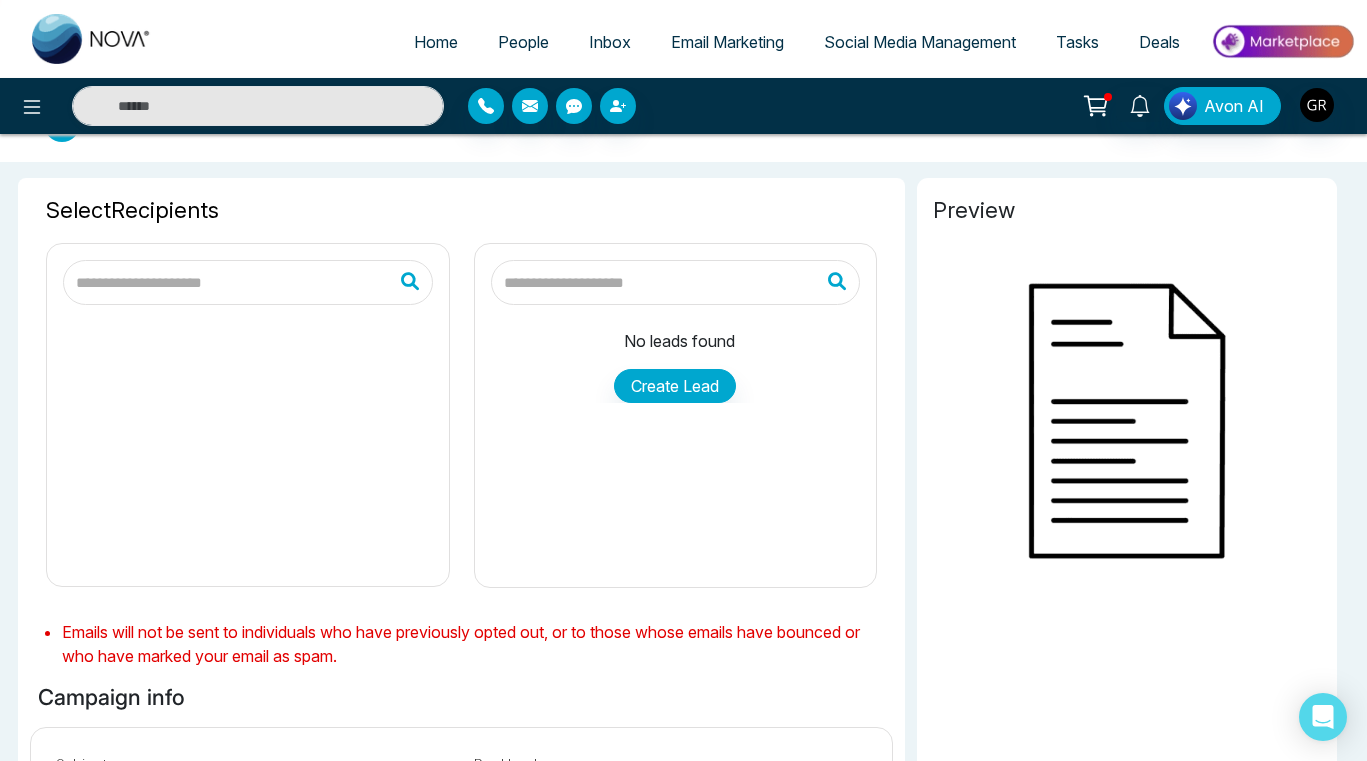 type on "**********" 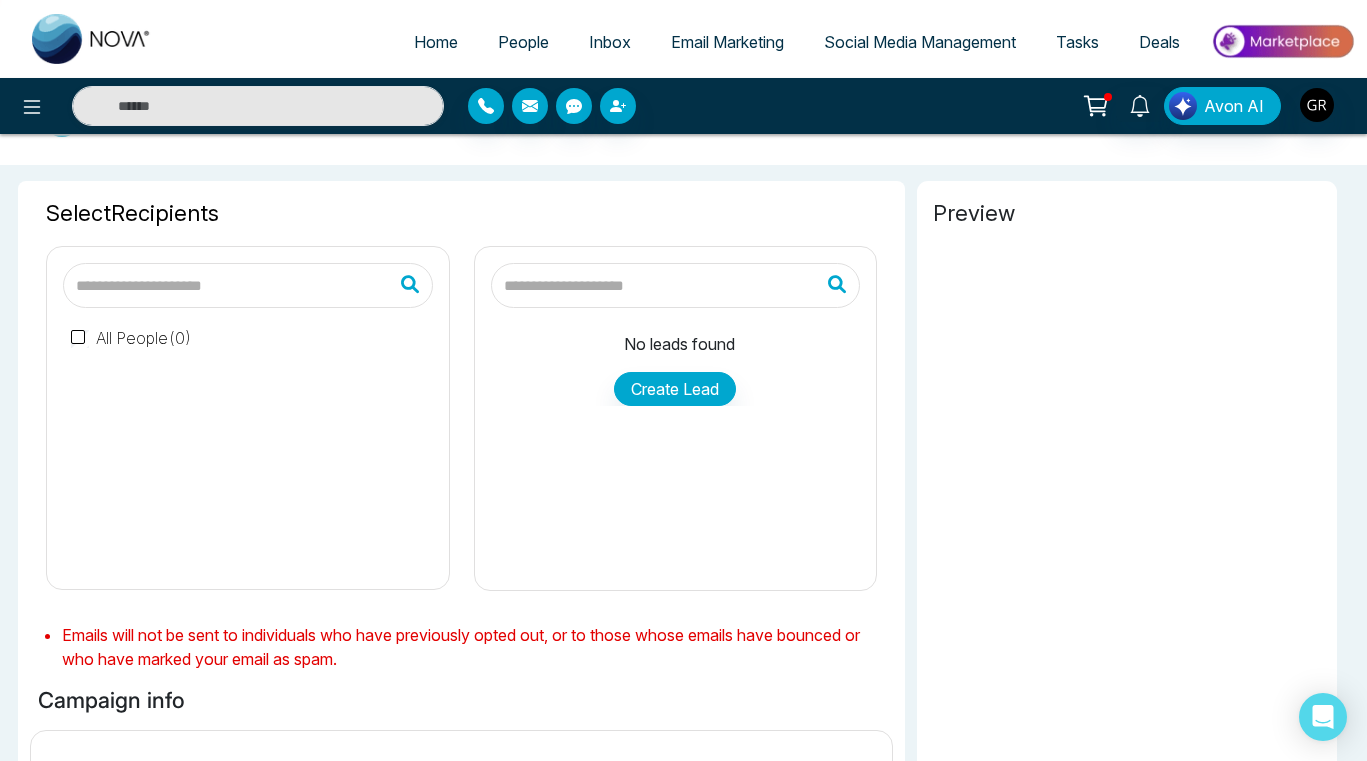 scroll, scrollTop: 0, scrollLeft: 0, axis: both 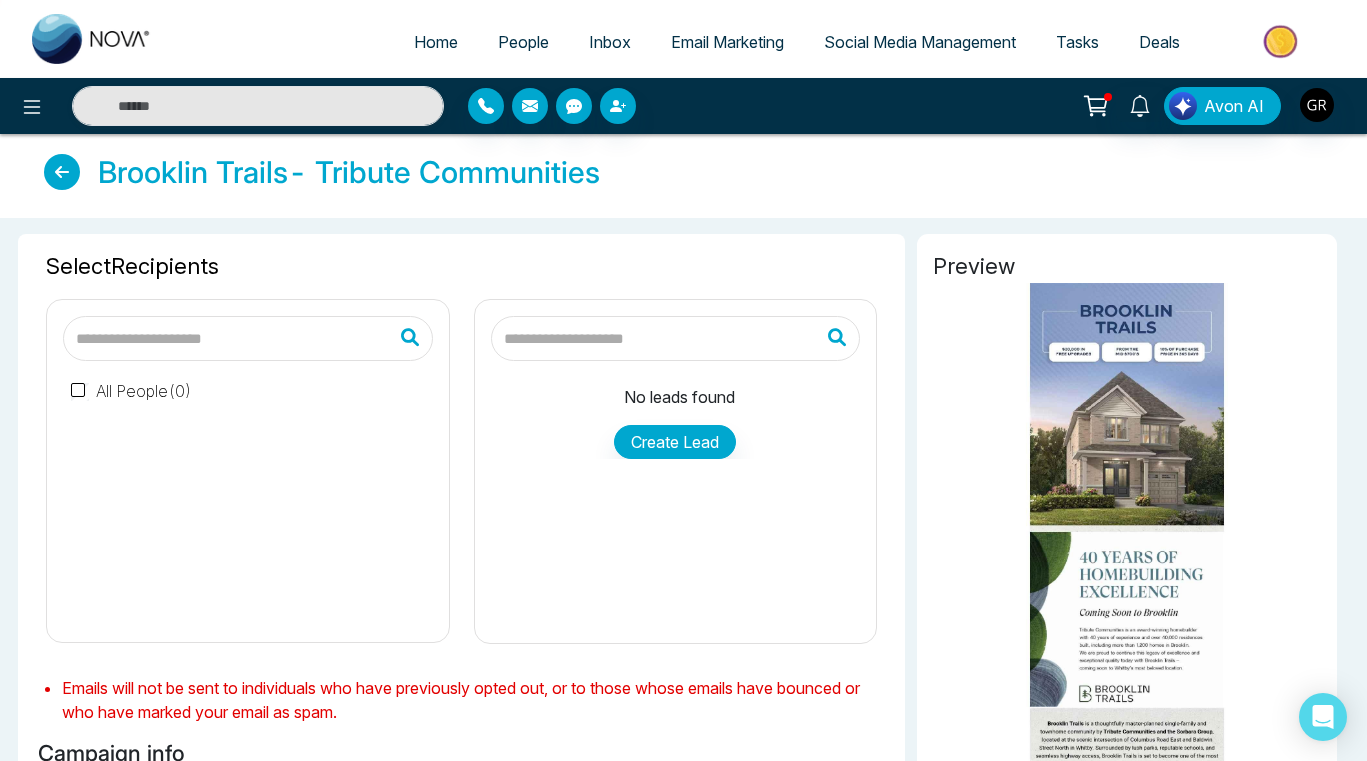 click at bounding box center (62, 172) 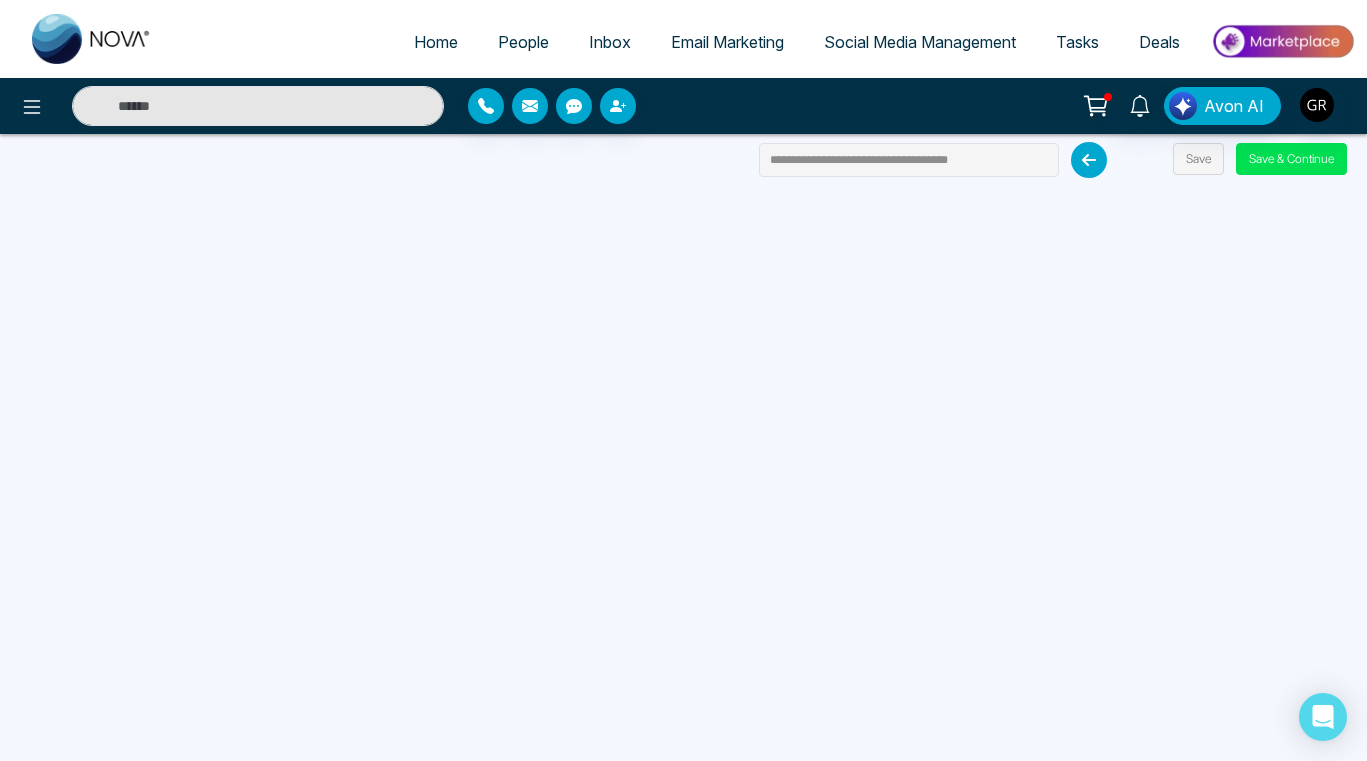 click at bounding box center (1089, 160) 